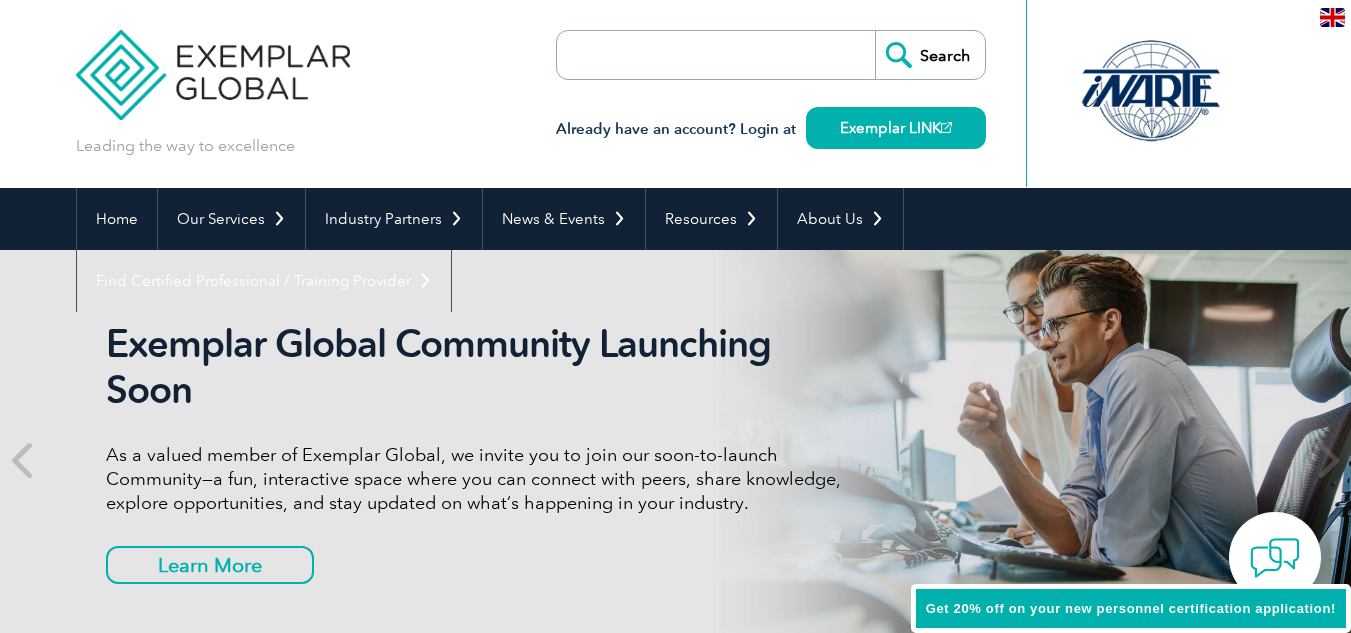 scroll, scrollTop: 0, scrollLeft: 0, axis: both 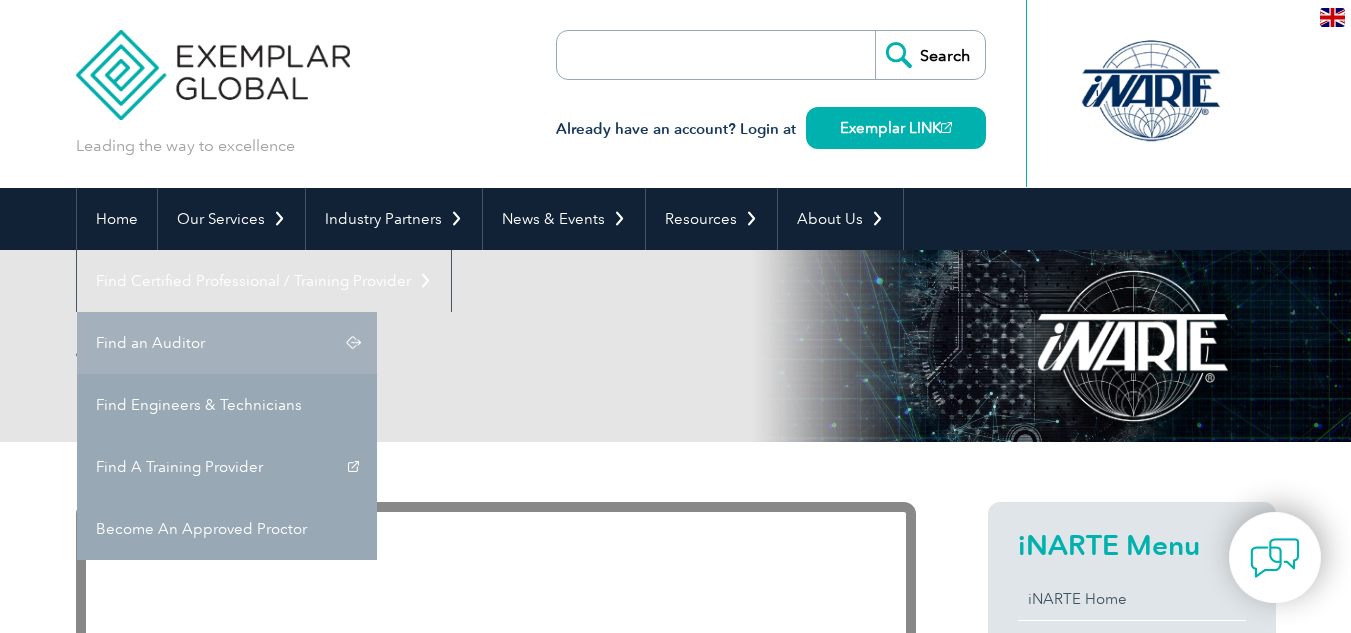 click on "Find an Auditor" at bounding box center [227, 343] 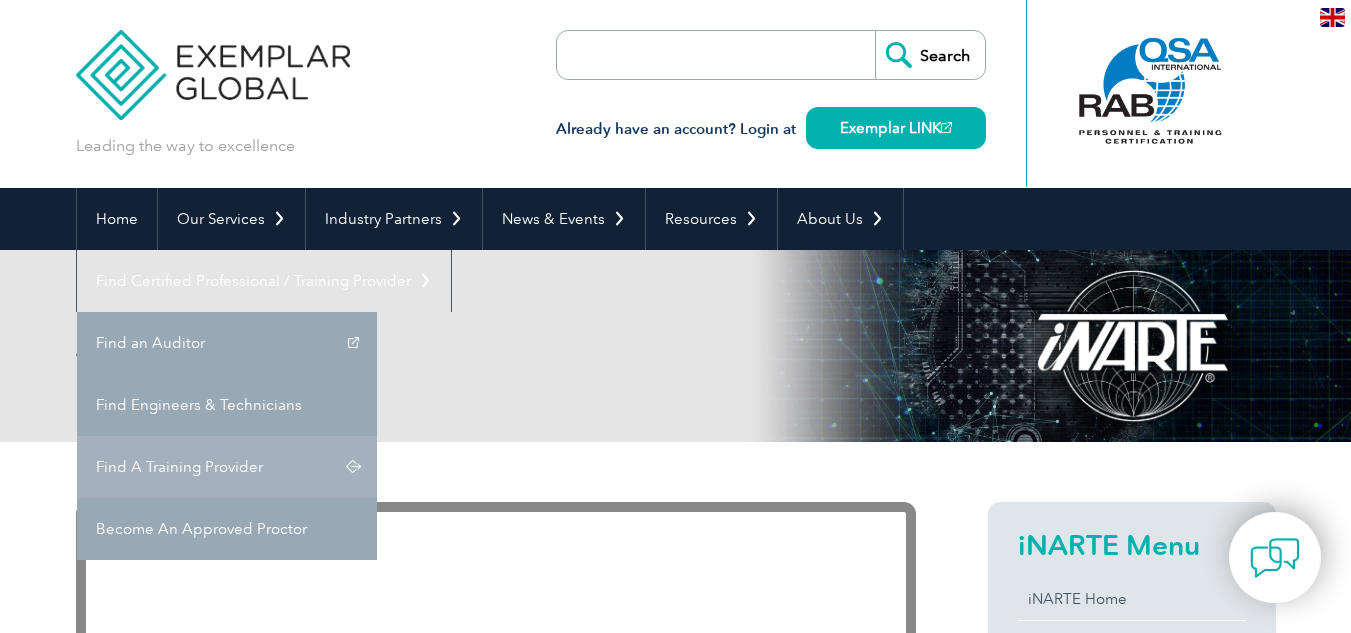 click on "Find A Training Provider" at bounding box center (227, 467) 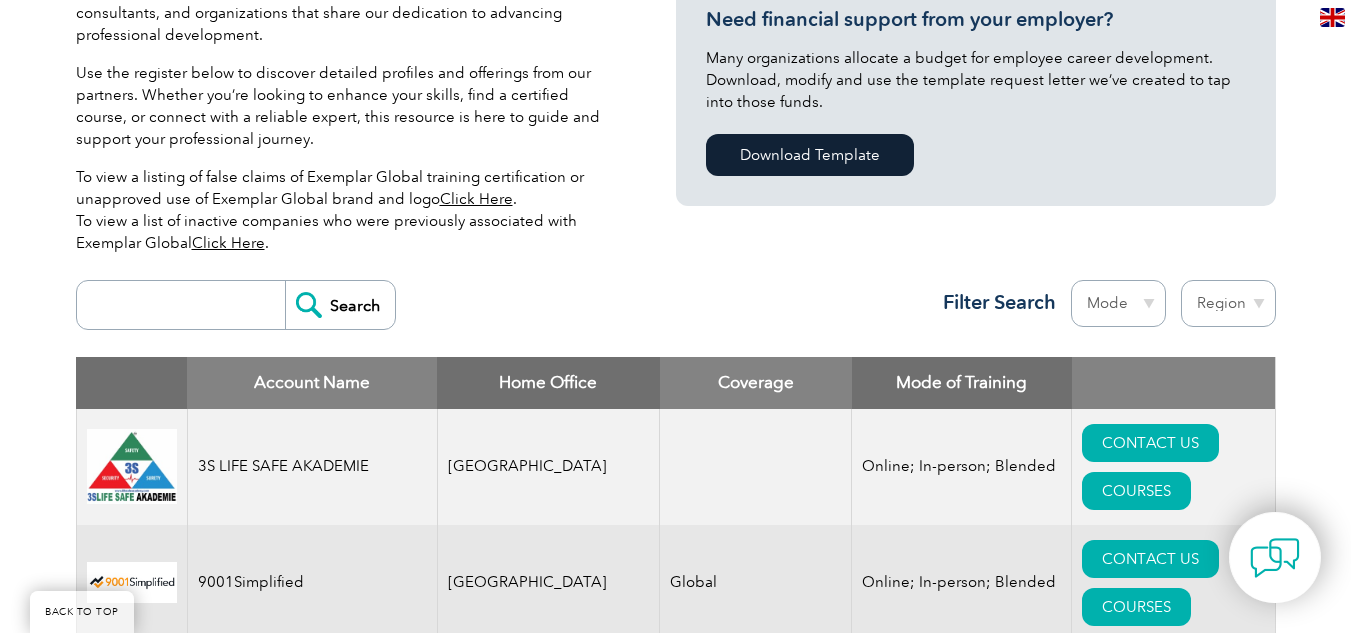 scroll, scrollTop: 700, scrollLeft: 0, axis: vertical 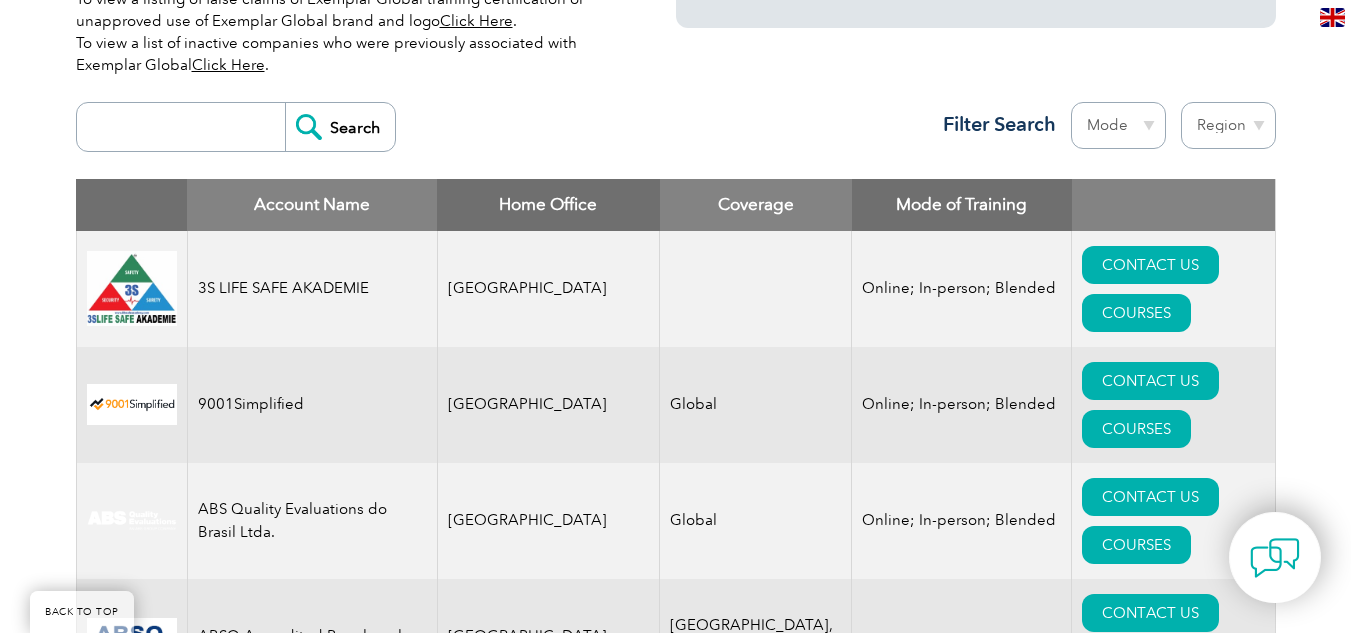 click on "Home Office" at bounding box center [548, 205] 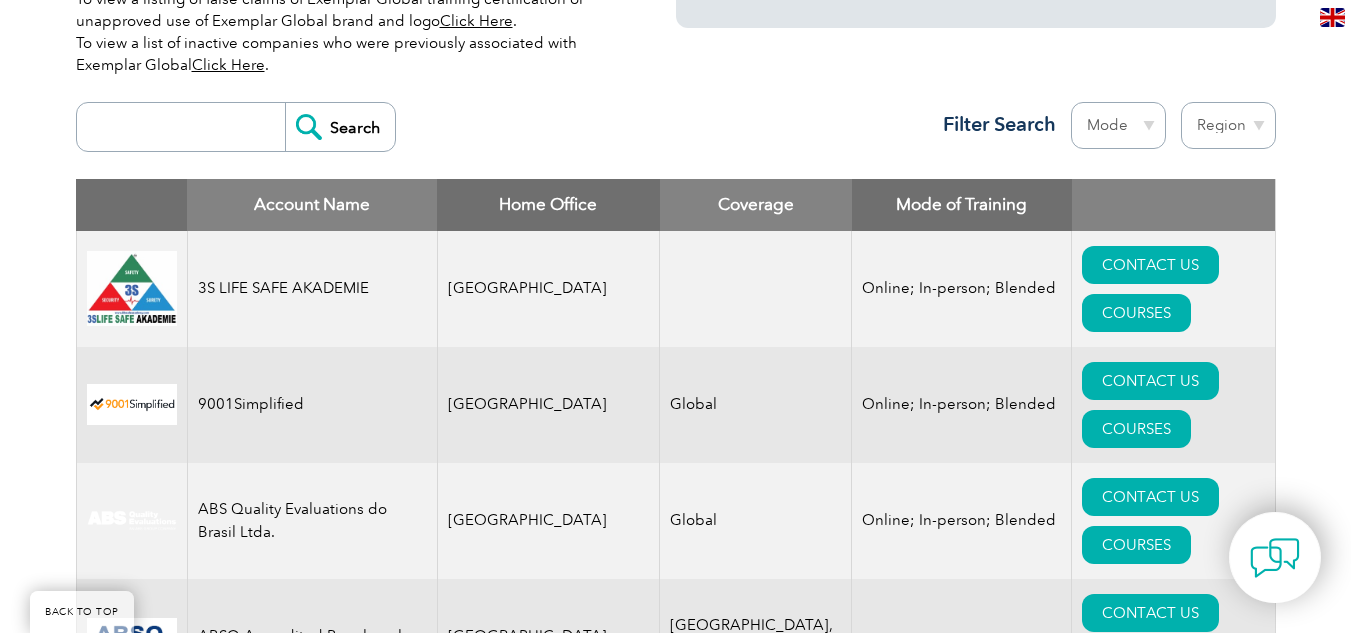 click on "Region
Australia
Bahrain
Bangladesh
Brazil
Canada
Colombia
Dominican Republic
Egypt
India
Indonesia
Iraq
Ireland
Jordan
Korea, Republic of
Malaysia
Malta
Mexico
Mongolia
Montenegro
Myanmar
Netherlands
New Zealand
Nigeria
Oman
Pakistan
Panama
Philippines
Portugal
Romania
Saudi Arabia
Serbia
Singapore
South Africa
Taiwan
Thailand
Trinidad and Tobago" at bounding box center [1228, 125] 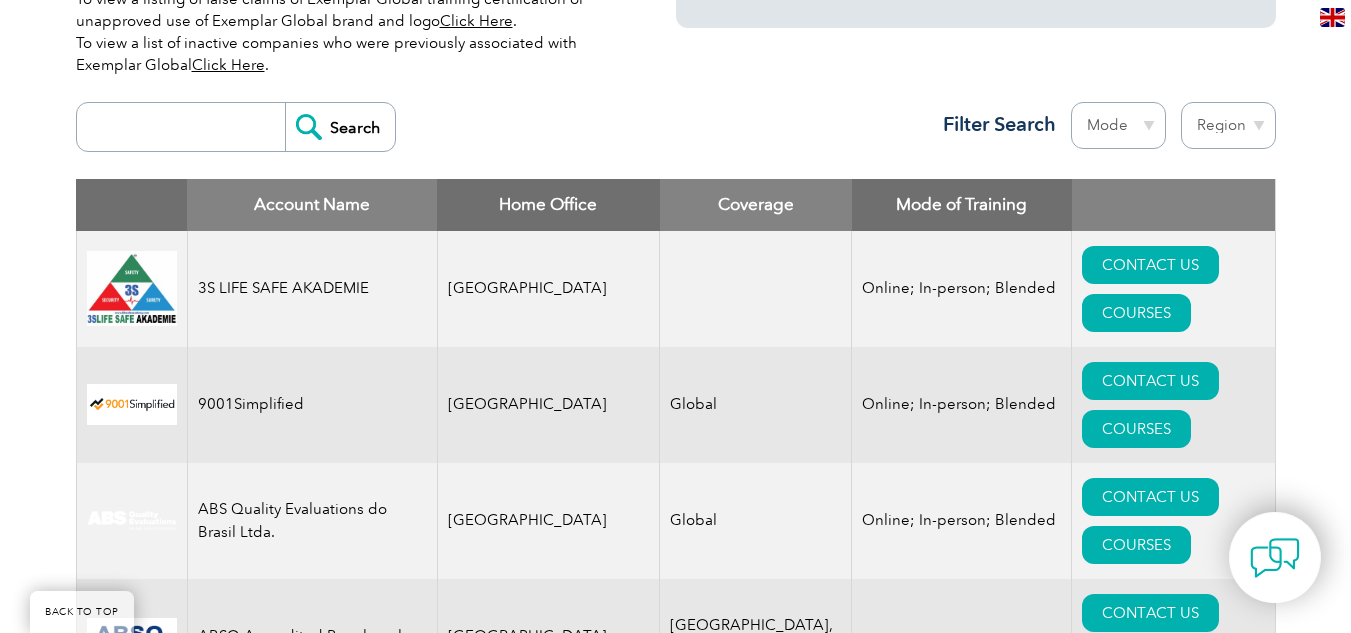 select on "India" 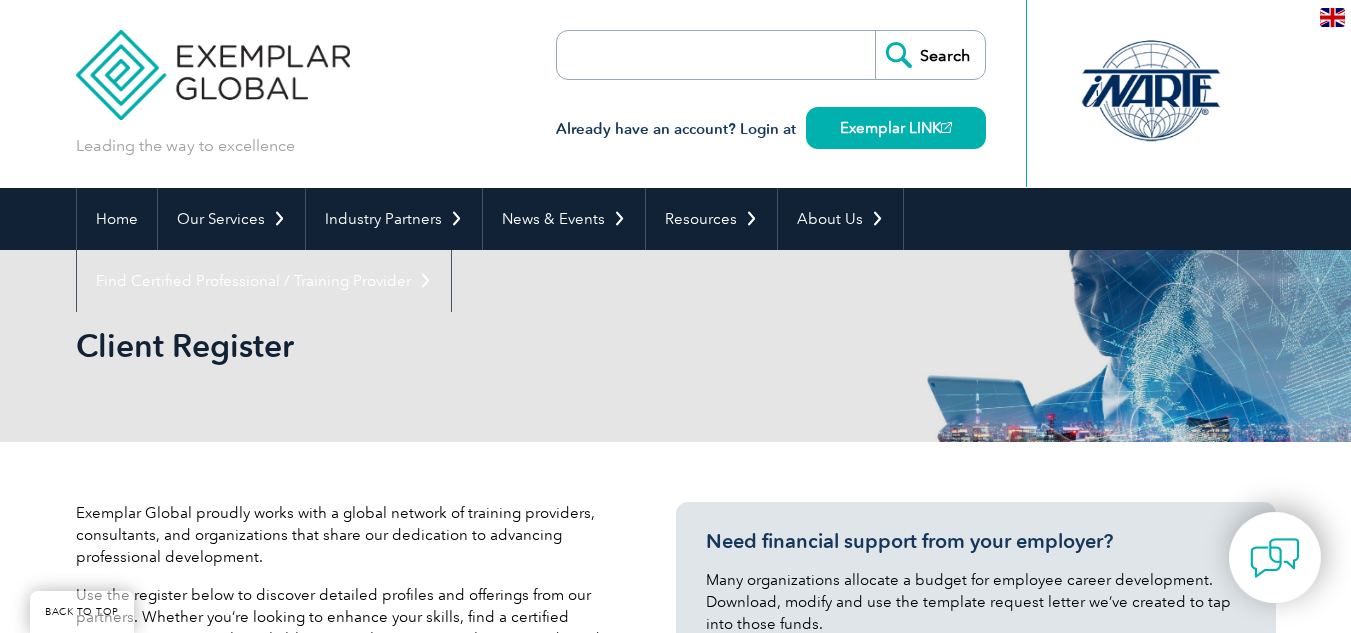 select on "India" 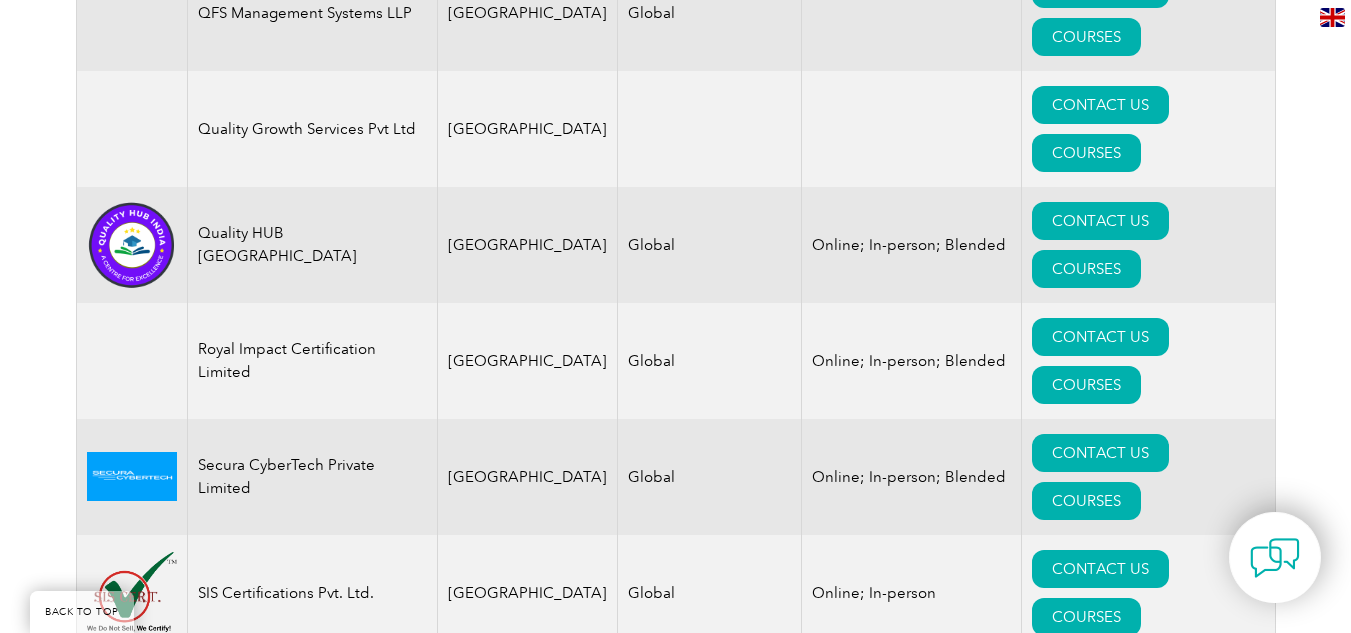 scroll, scrollTop: 4229, scrollLeft: 0, axis: vertical 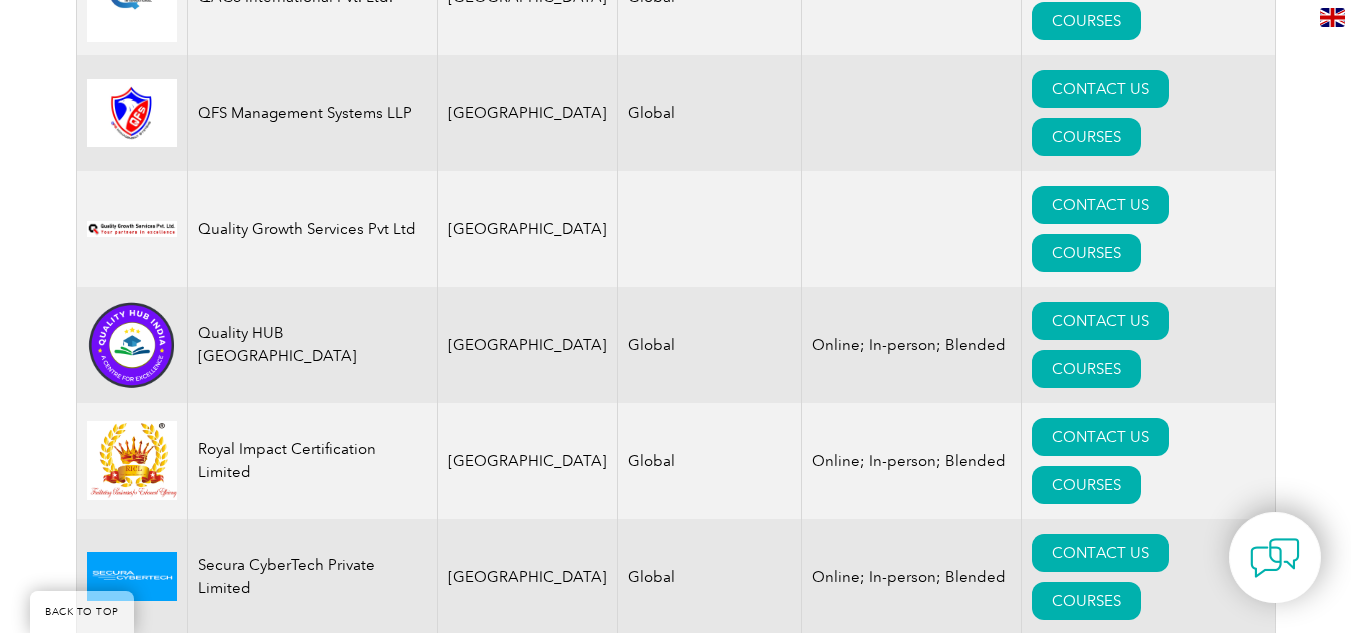 click on "COURSES" at bounding box center (1086, 1297) 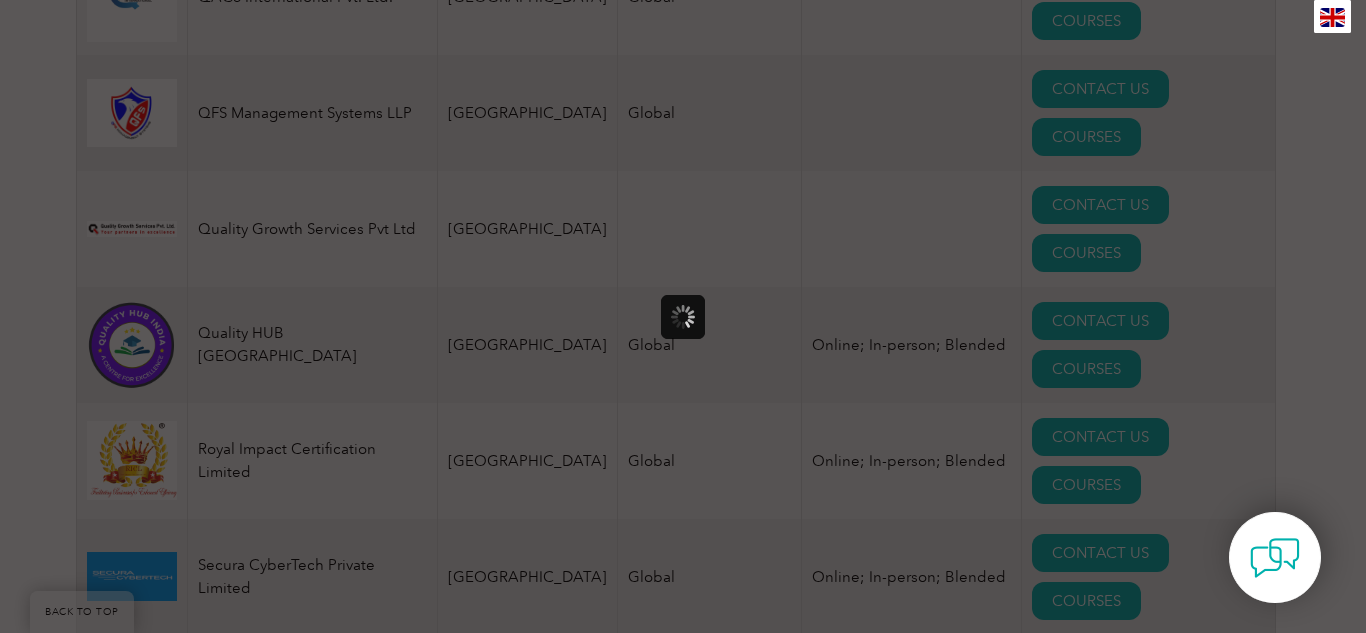 scroll, scrollTop: 0, scrollLeft: 0, axis: both 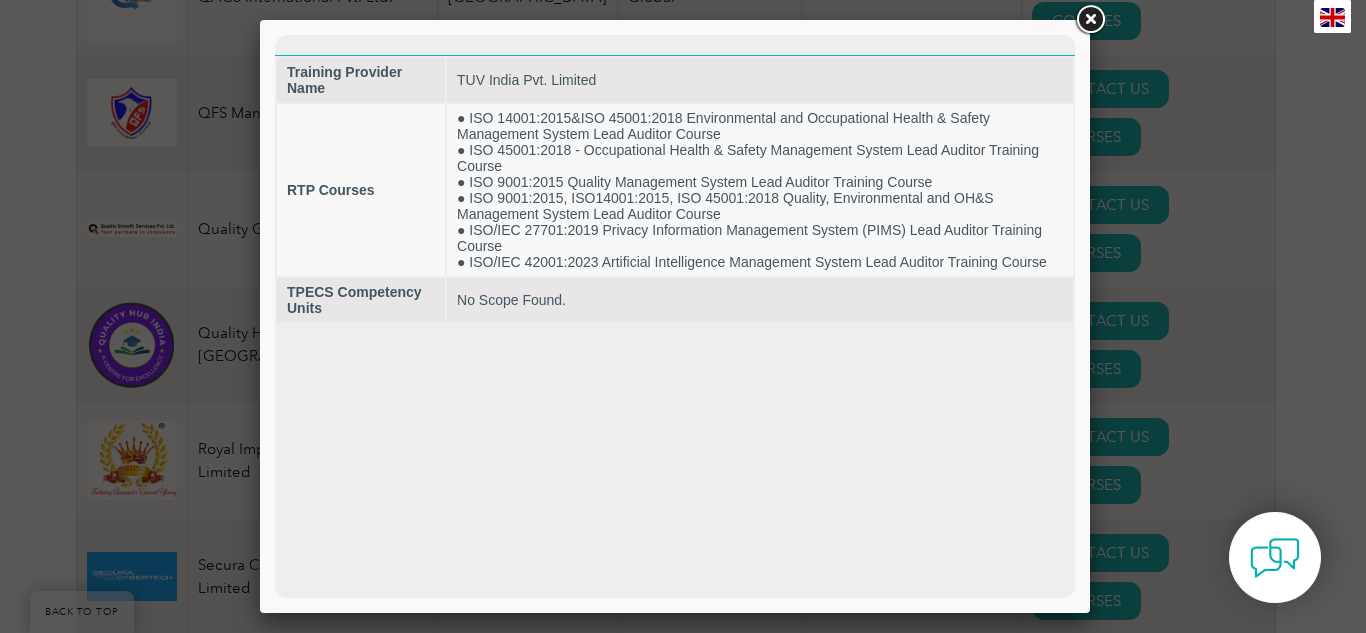 click at bounding box center (1090, 20) 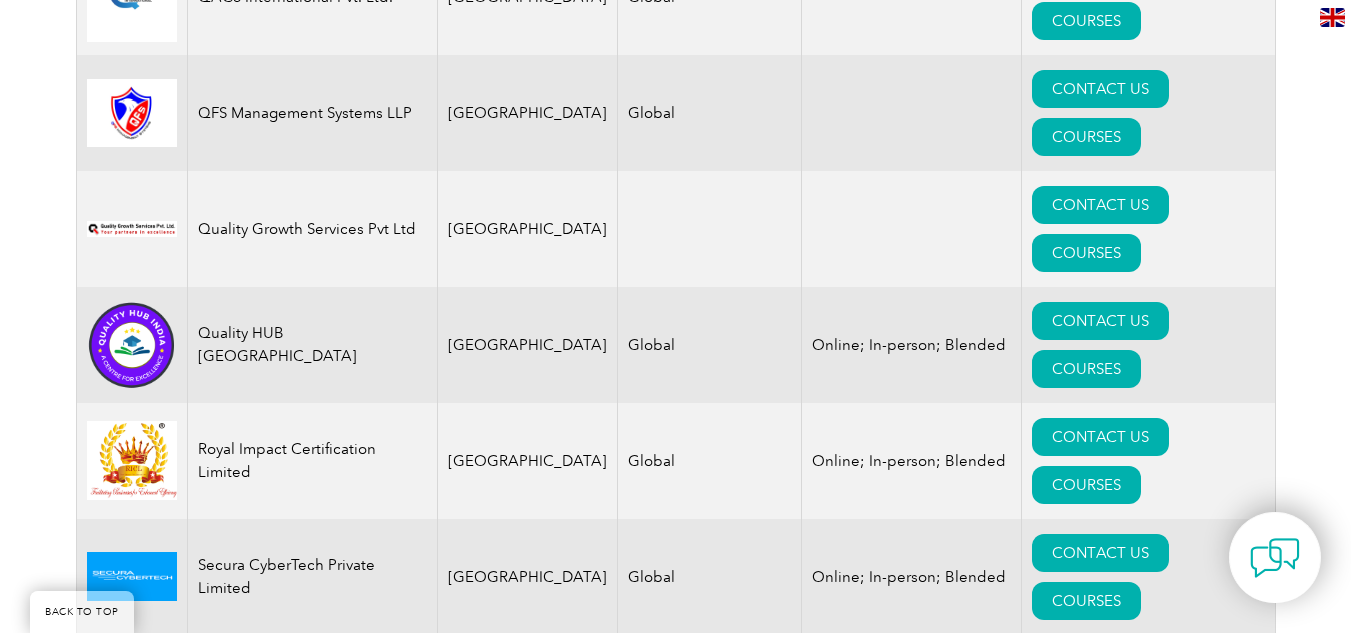 click on "COURSES" at bounding box center (1086, 1413) 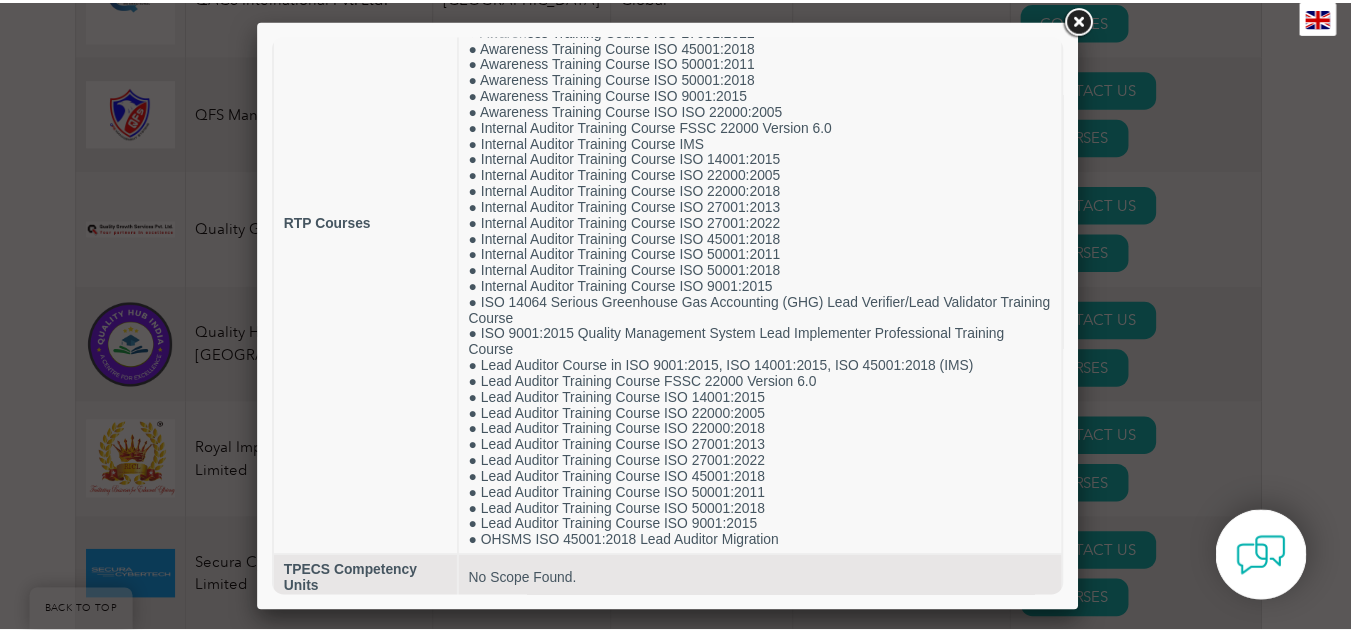 scroll, scrollTop: 206, scrollLeft: 0, axis: vertical 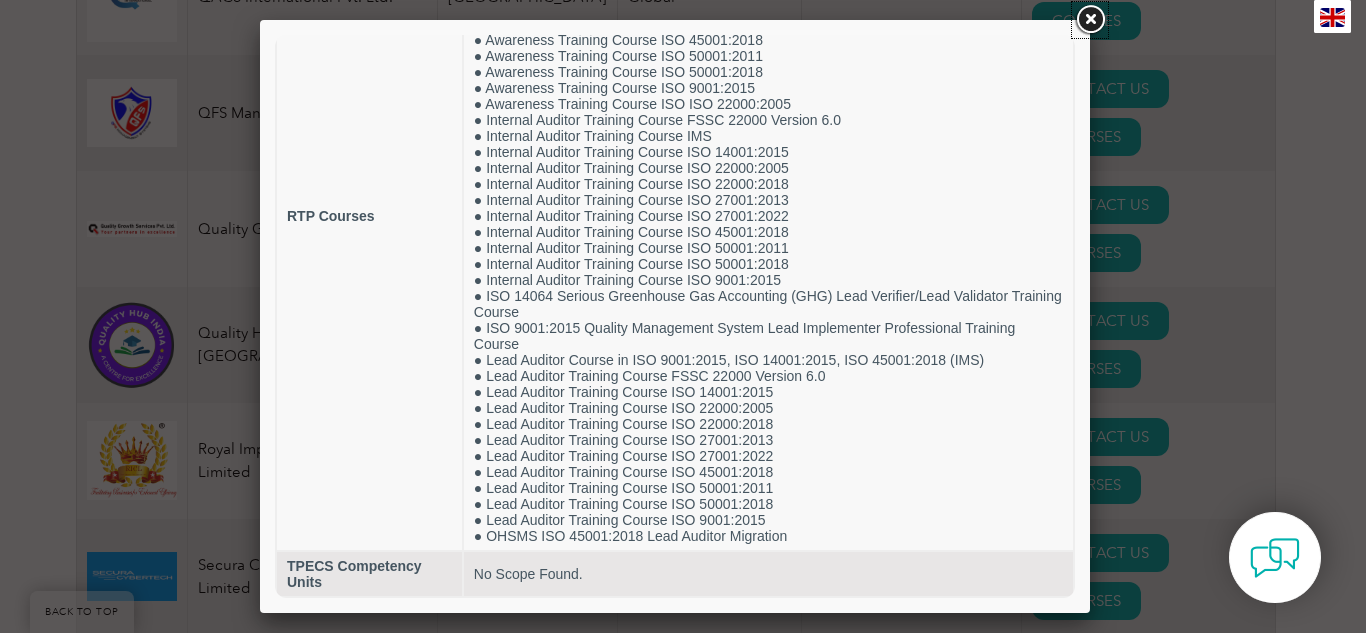 click at bounding box center [1090, 20] 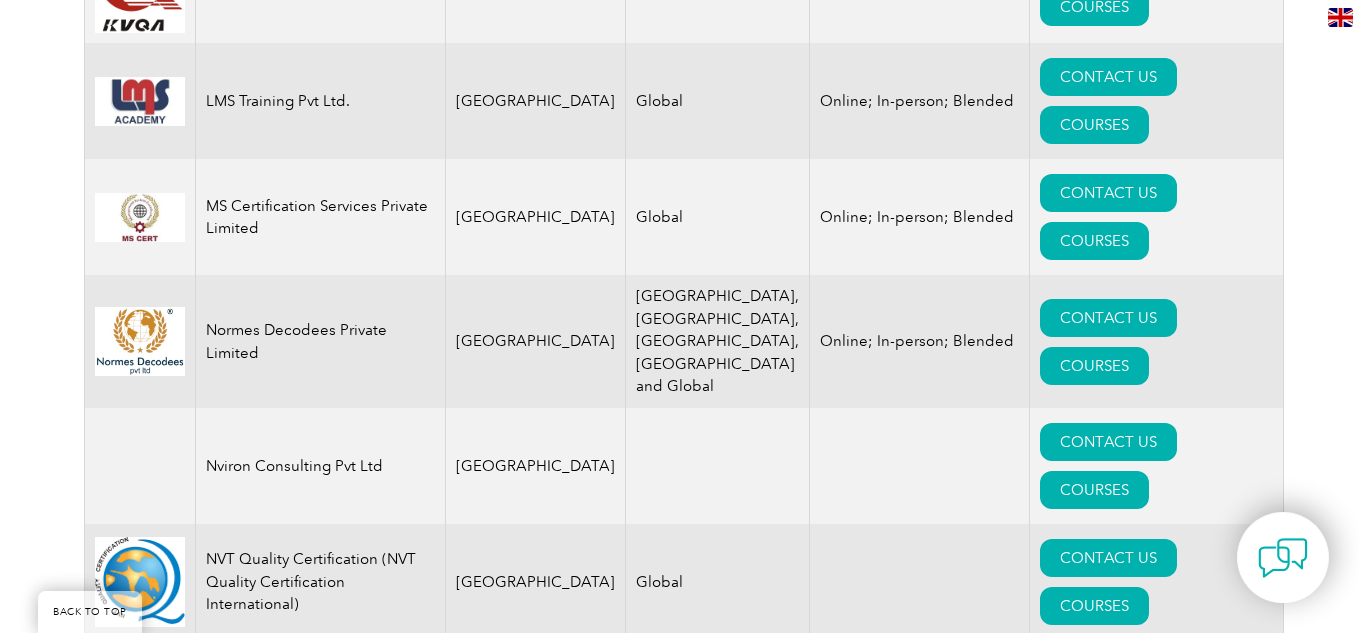 scroll, scrollTop: 2829, scrollLeft: 0, axis: vertical 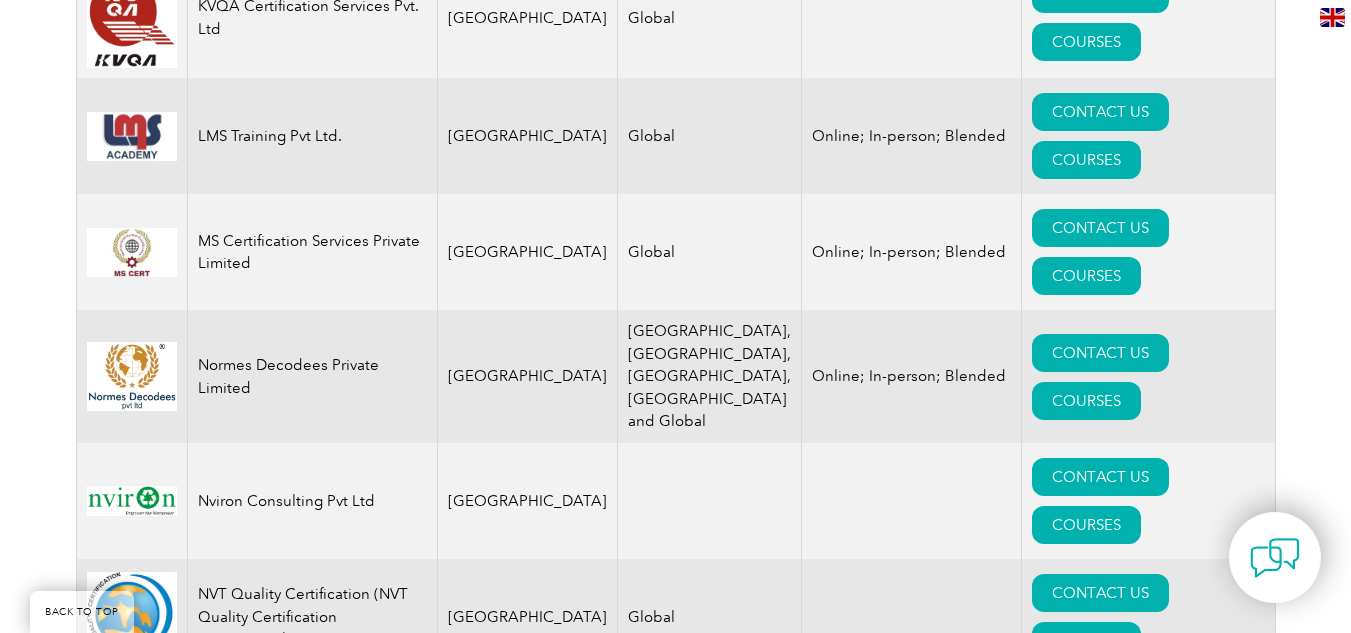 click on "COURSES" at bounding box center (1086, 1337) 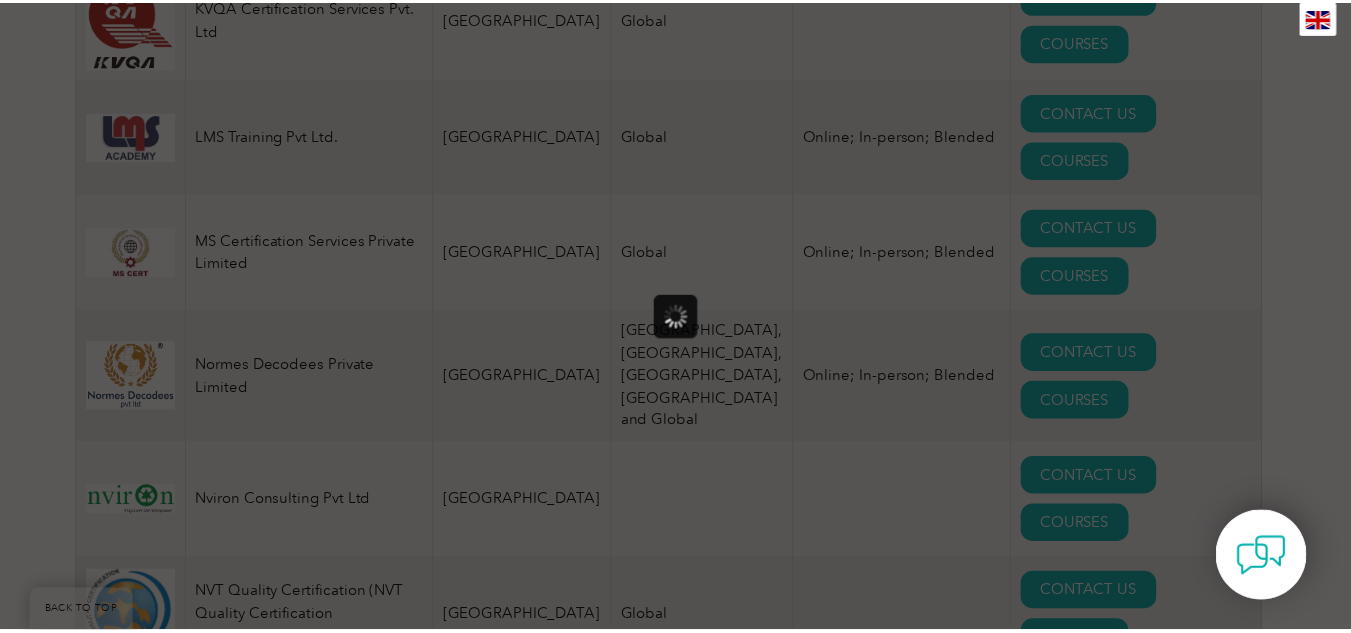 scroll, scrollTop: 0, scrollLeft: 0, axis: both 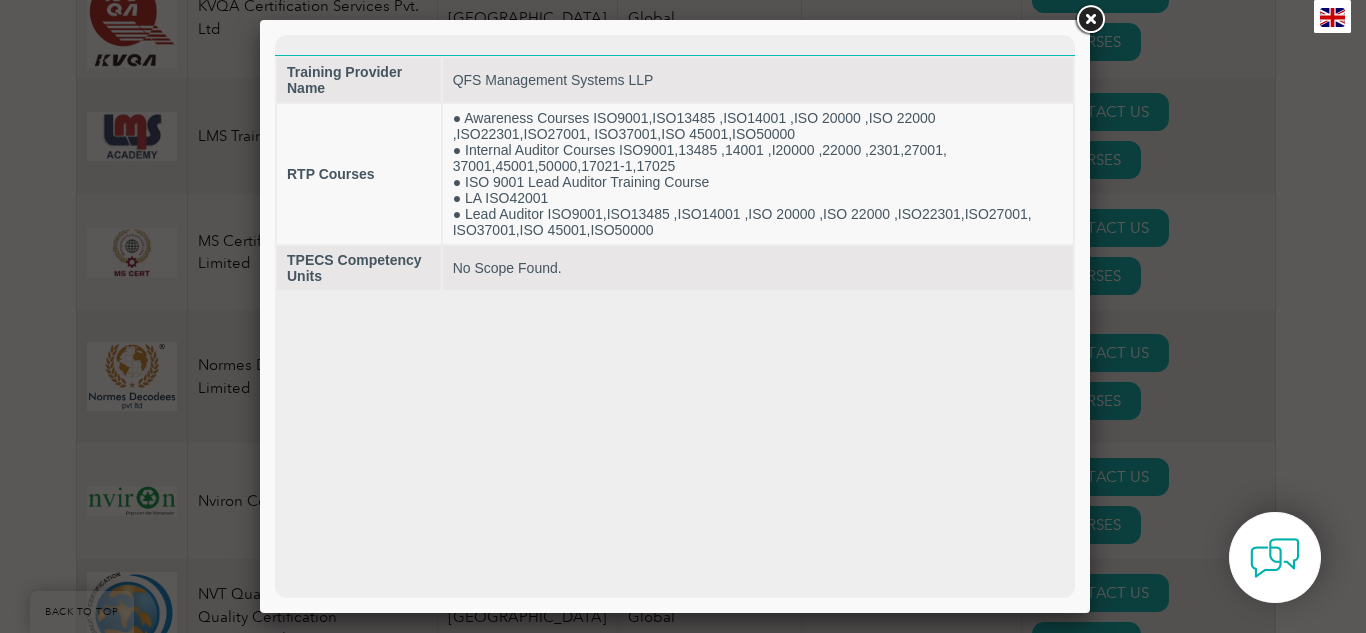 click at bounding box center (1090, 20) 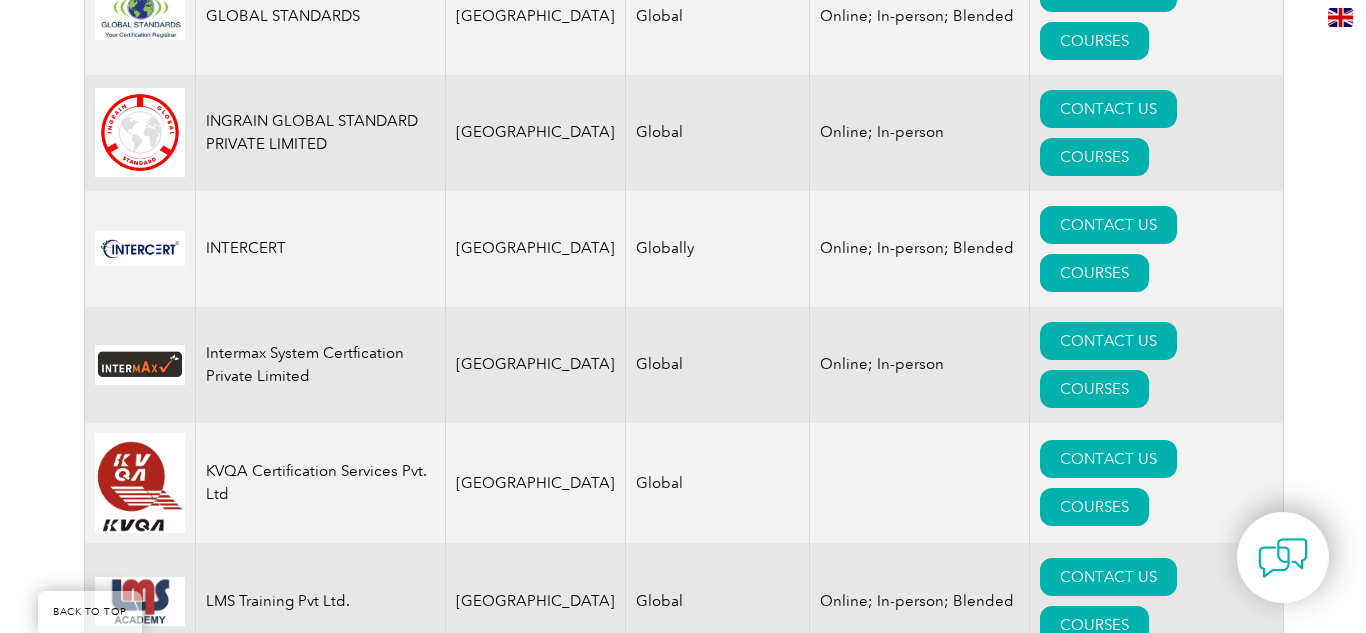 scroll, scrollTop: 2329, scrollLeft: 0, axis: vertical 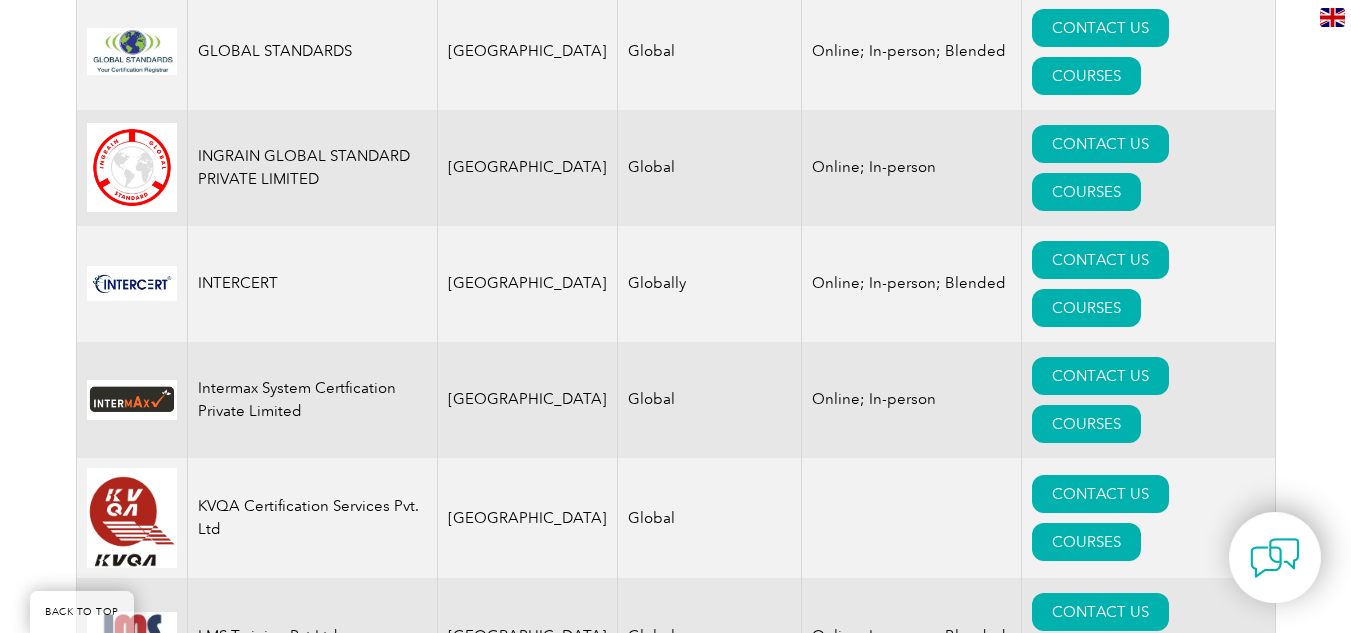 click on "COURSES" at bounding box center (1086, 776) 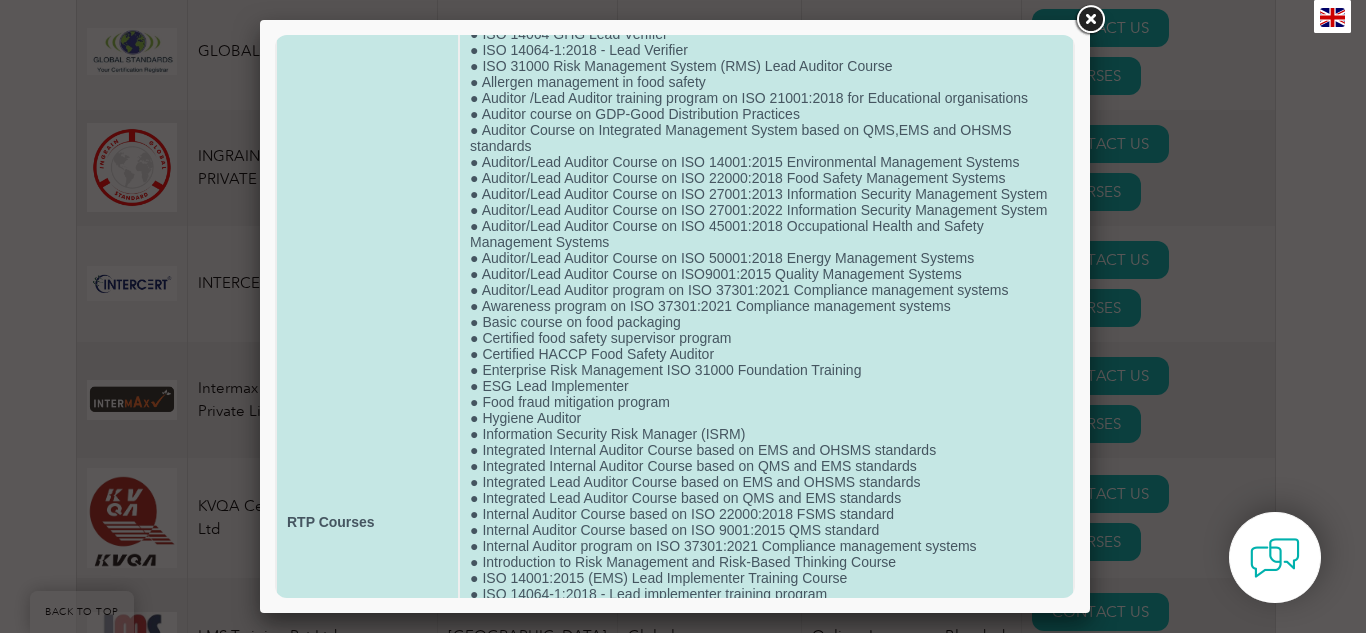 scroll, scrollTop: 0, scrollLeft: 0, axis: both 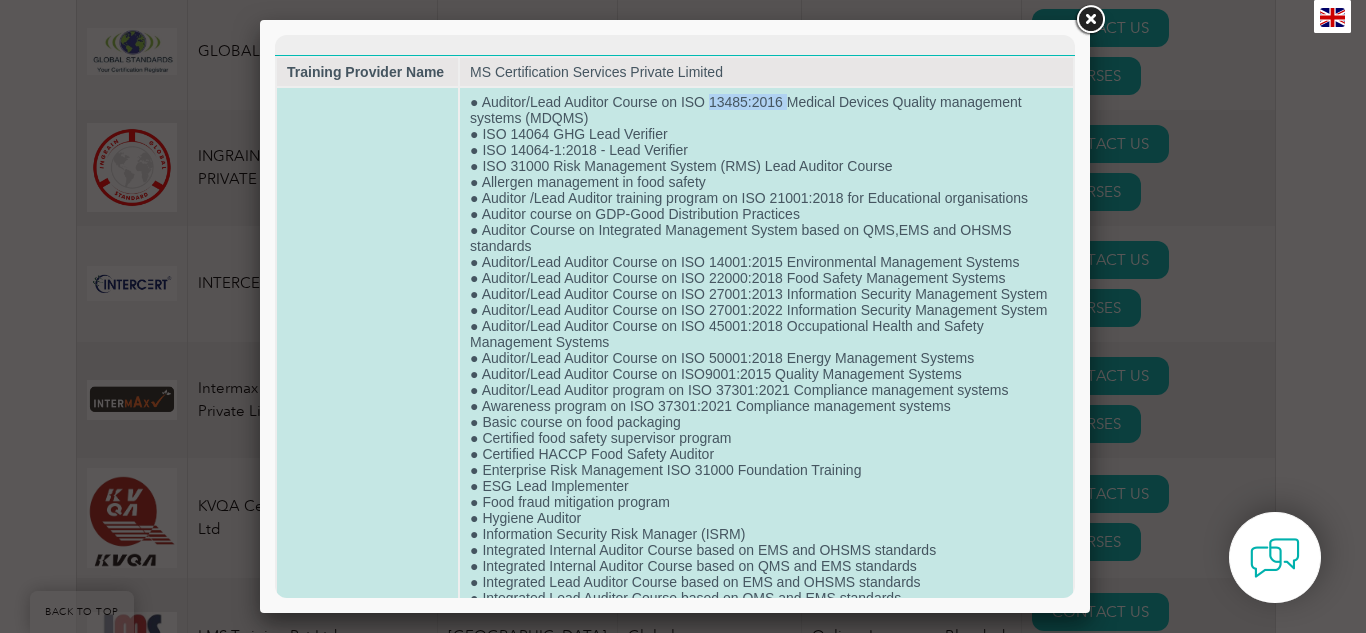 drag, startPoint x: 709, startPoint y: 98, endPoint x: 783, endPoint y: 106, distance: 74.431175 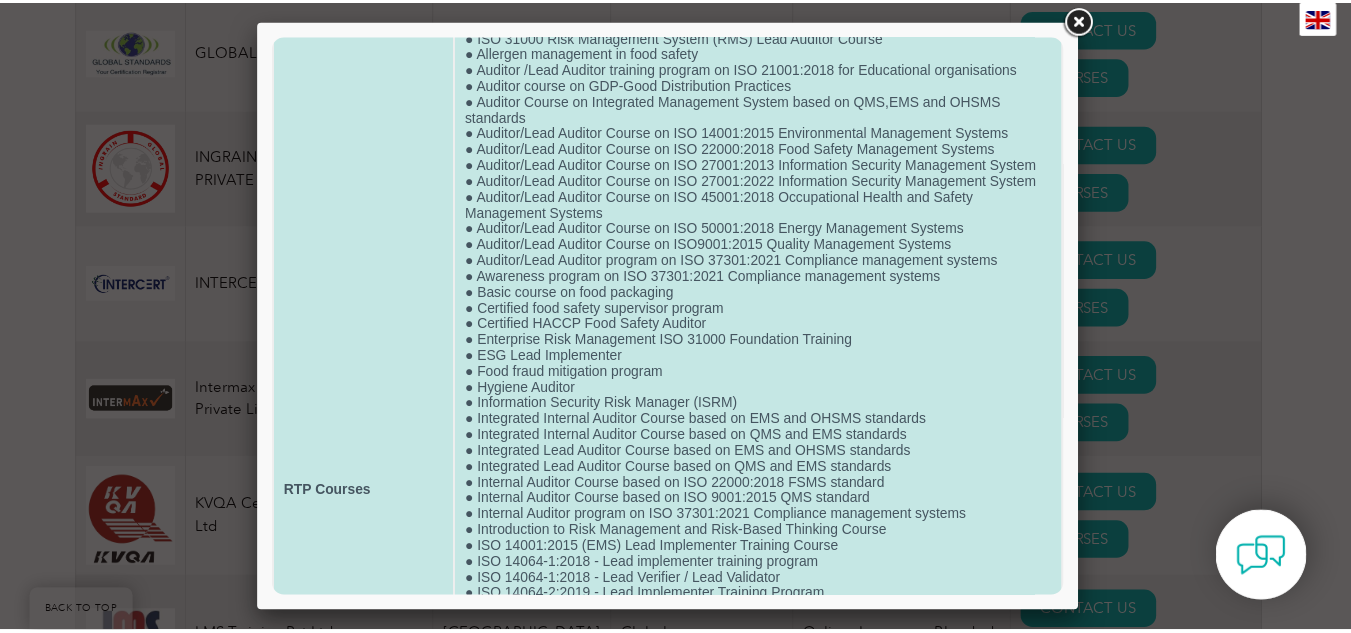 scroll, scrollTop: 300, scrollLeft: 0, axis: vertical 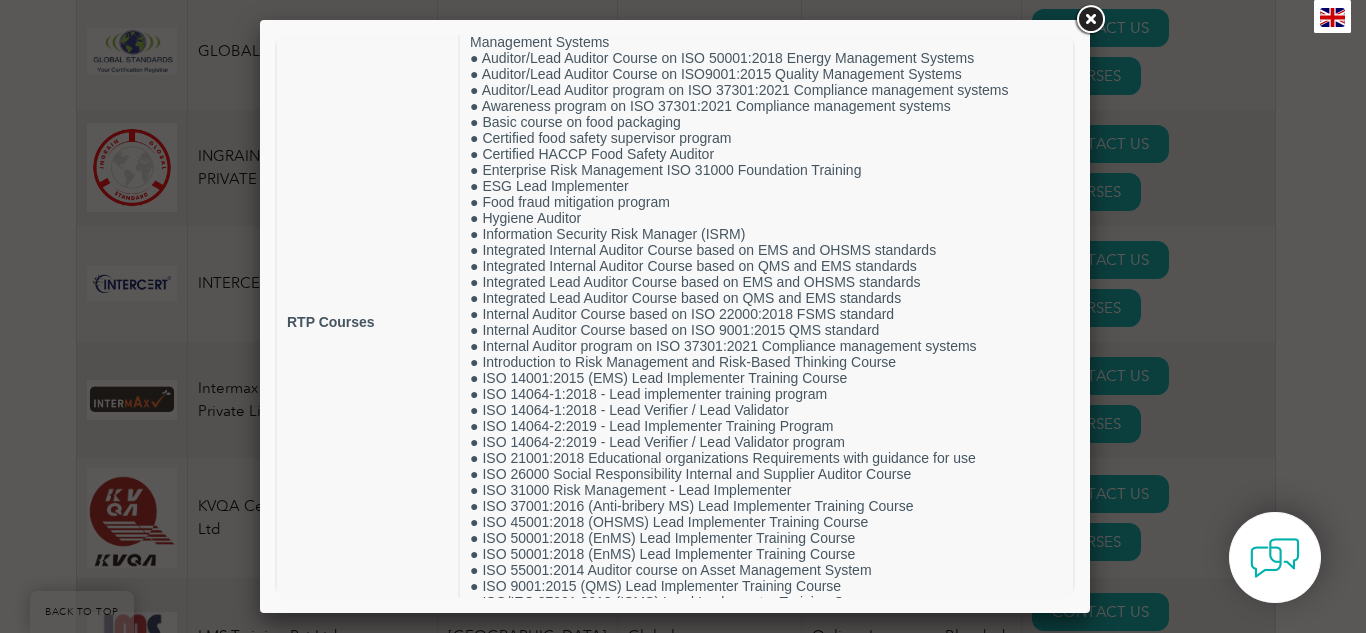 click at bounding box center [1090, 20] 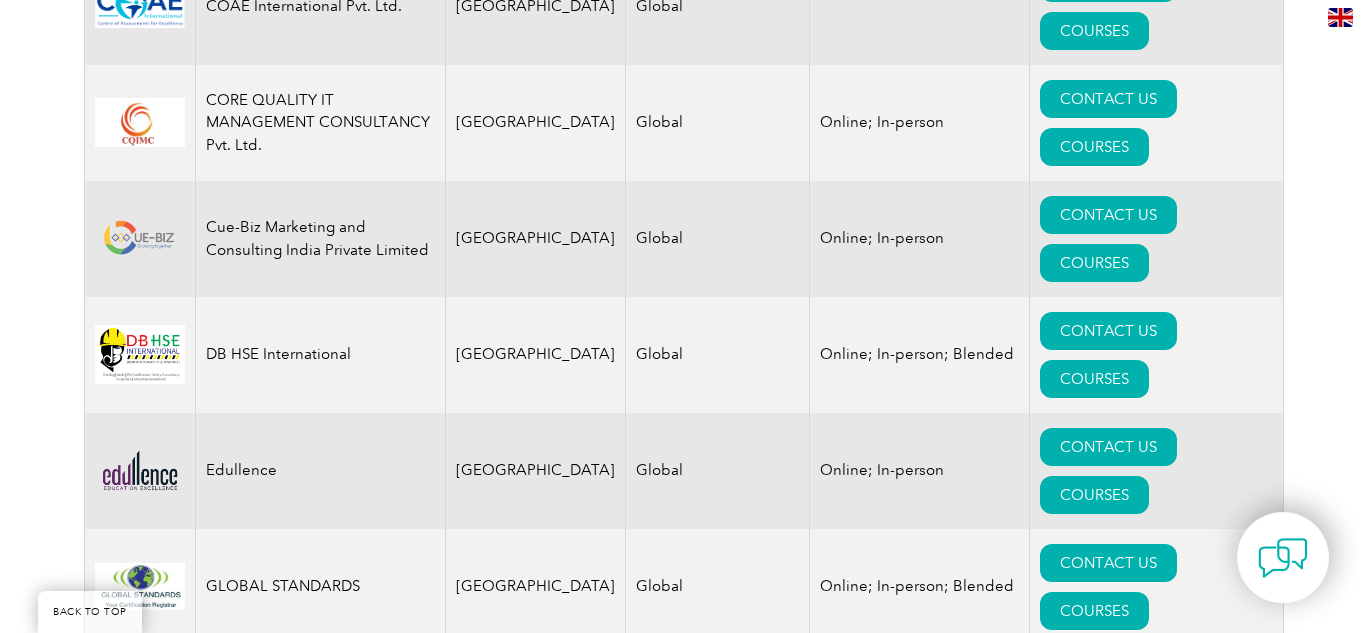 scroll, scrollTop: 1829, scrollLeft: 0, axis: vertical 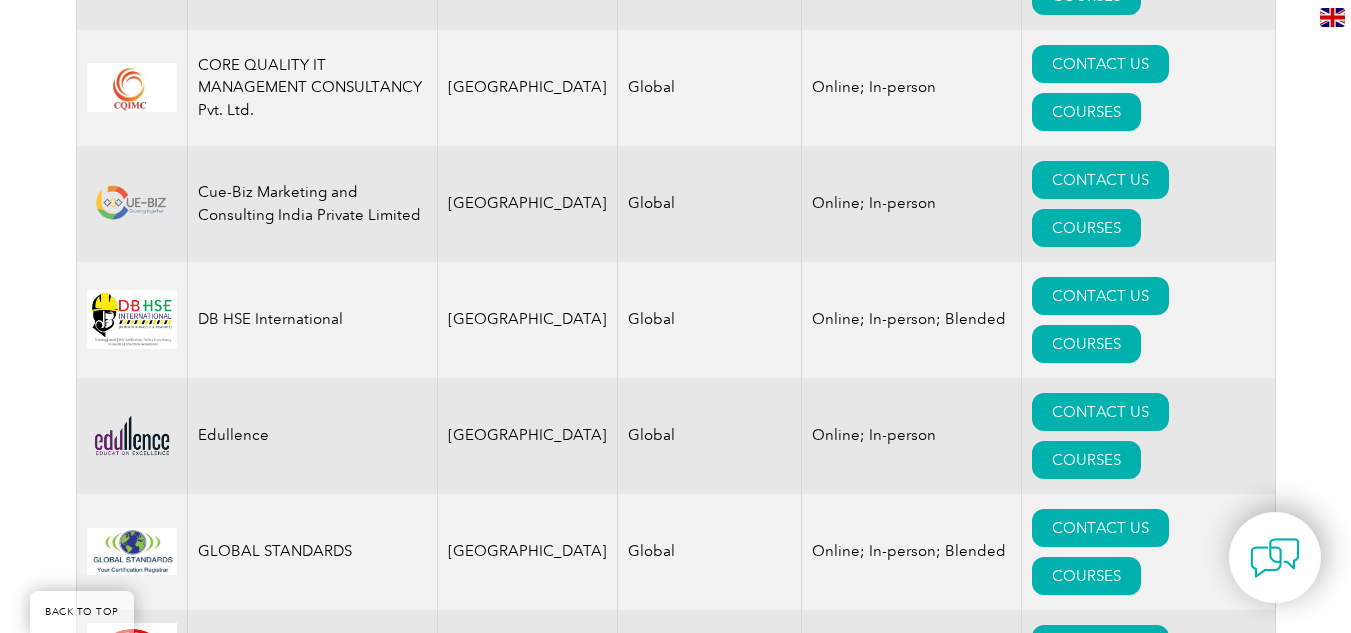click on "COURSES" at bounding box center [1086, 808] 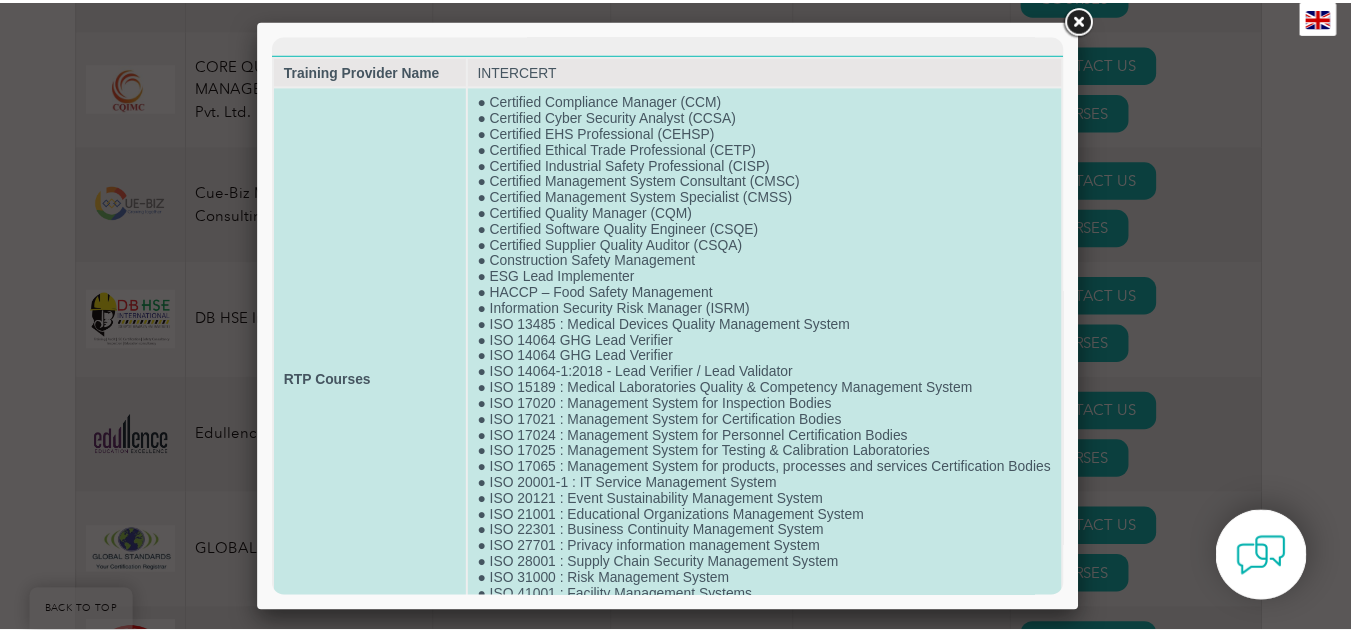 scroll, scrollTop: 0, scrollLeft: 0, axis: both 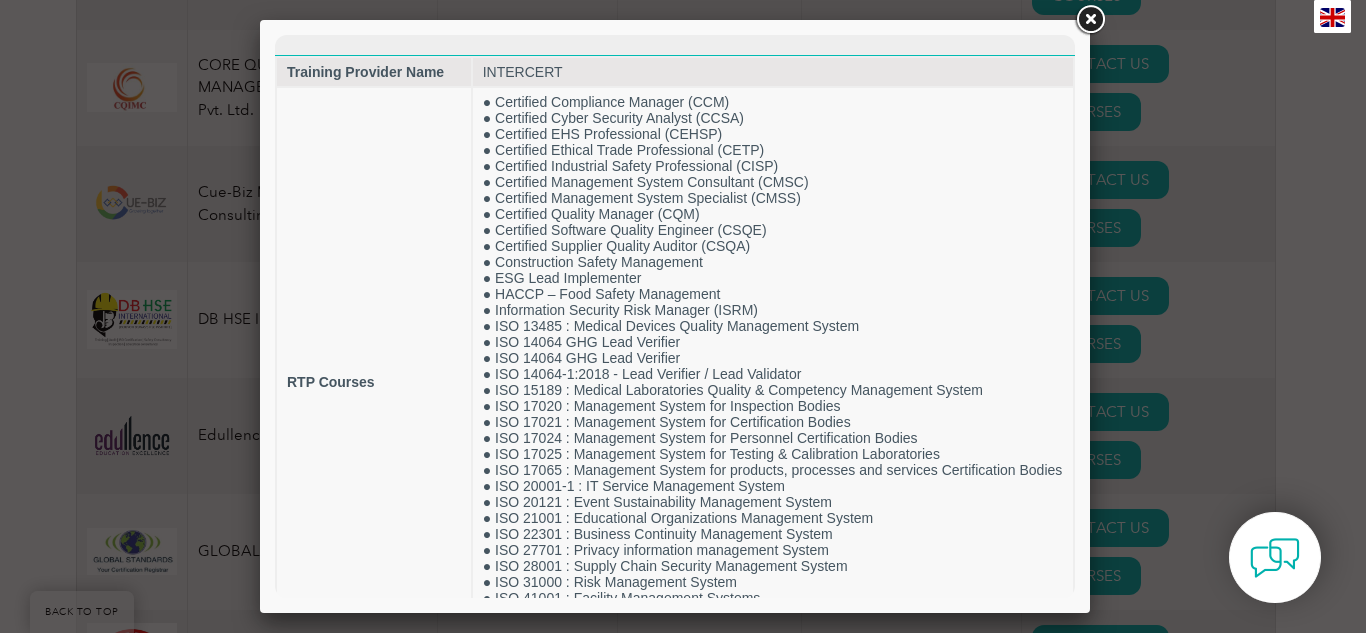 click at bounding box center [1090, 20] 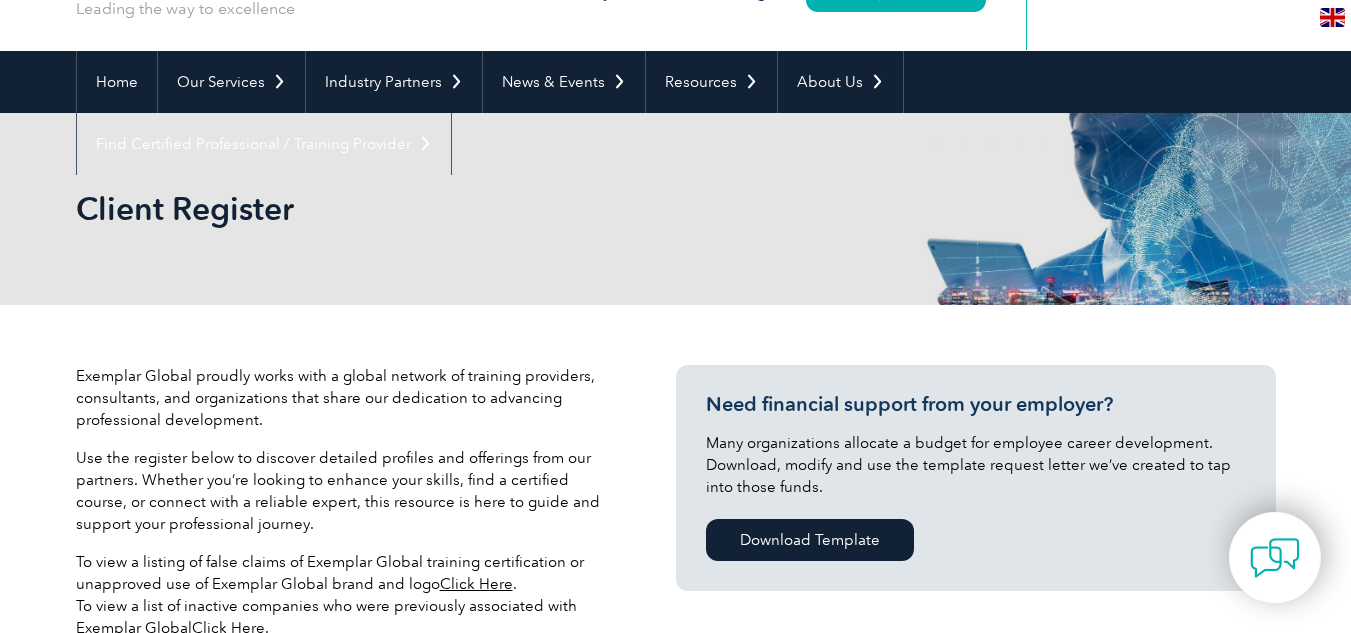 scroll, scrollTop: 29, scrollLeft: 0, axis: vertical 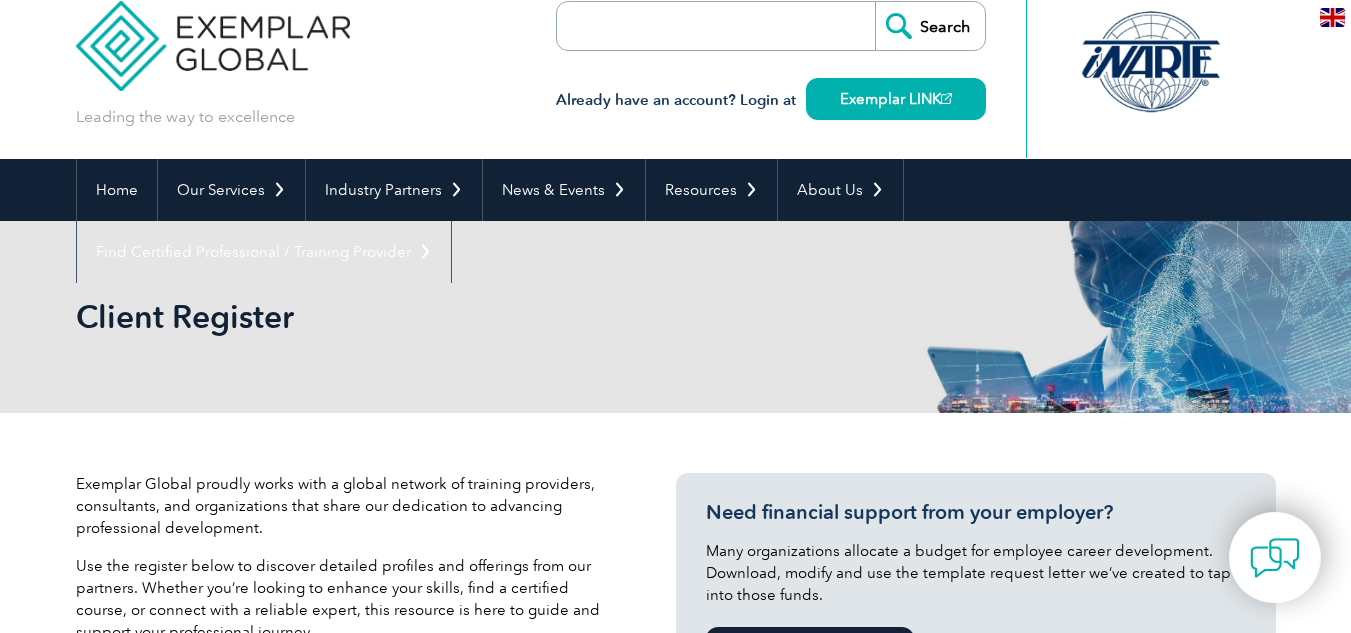 click at bounding box center [1332, 17] 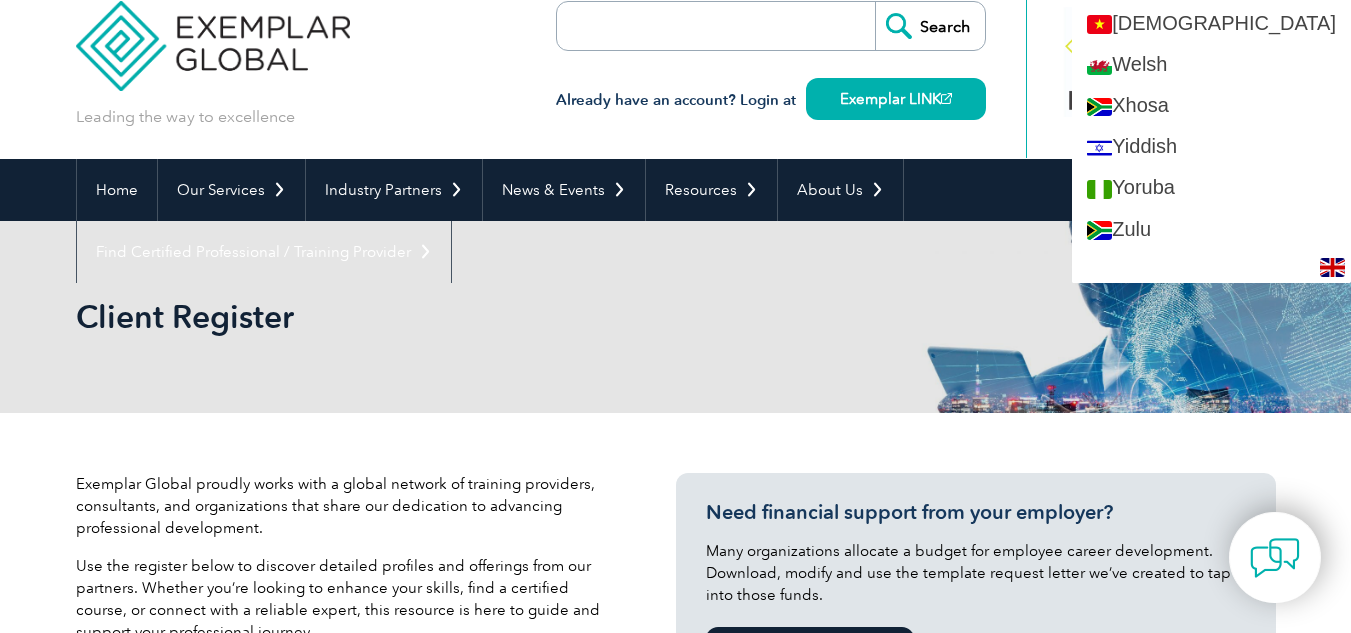scroll, scrollTop: 3992, scrollLeft: 0, axis: vertical 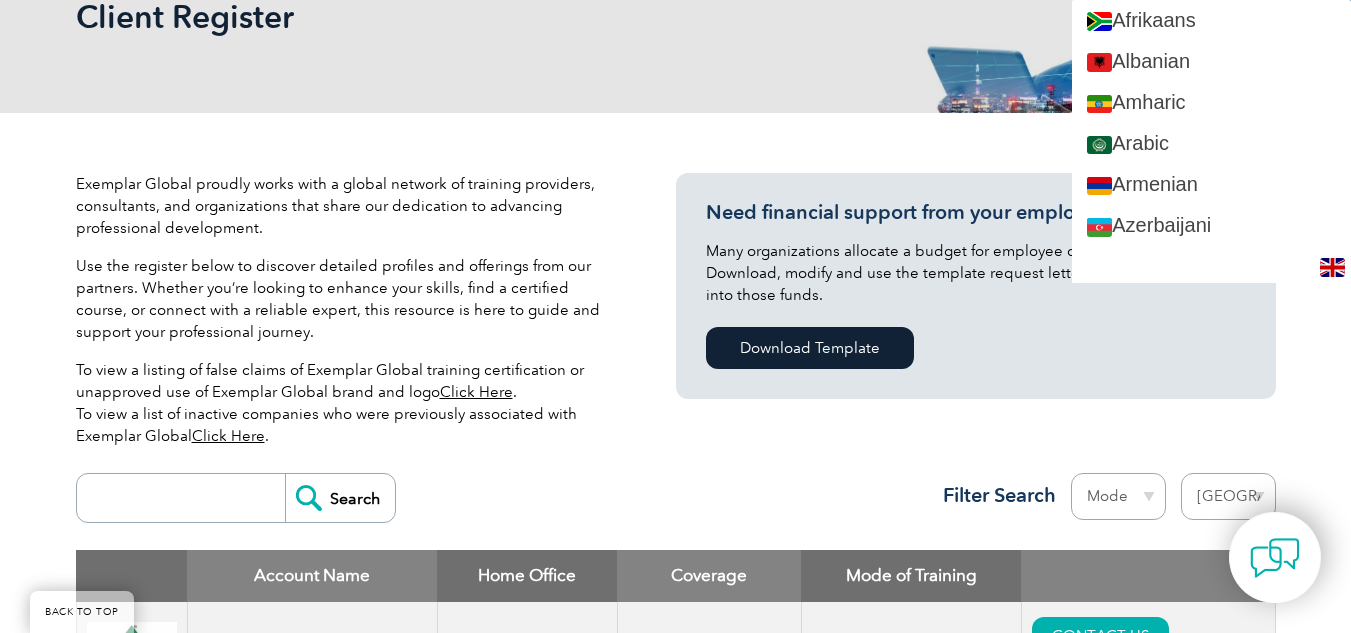 click on "Client Register" at bounding box center [676, 17] 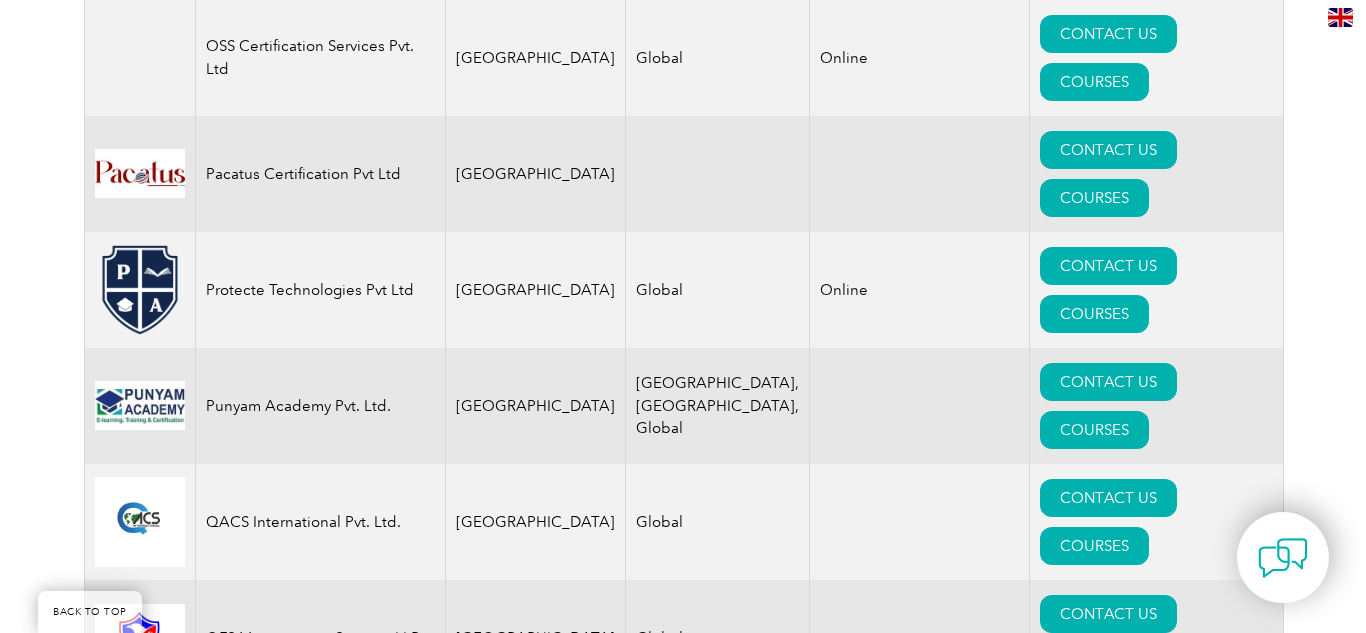 scroll, scrollTop: 3329, scrollLeft: 0, axis: vertical 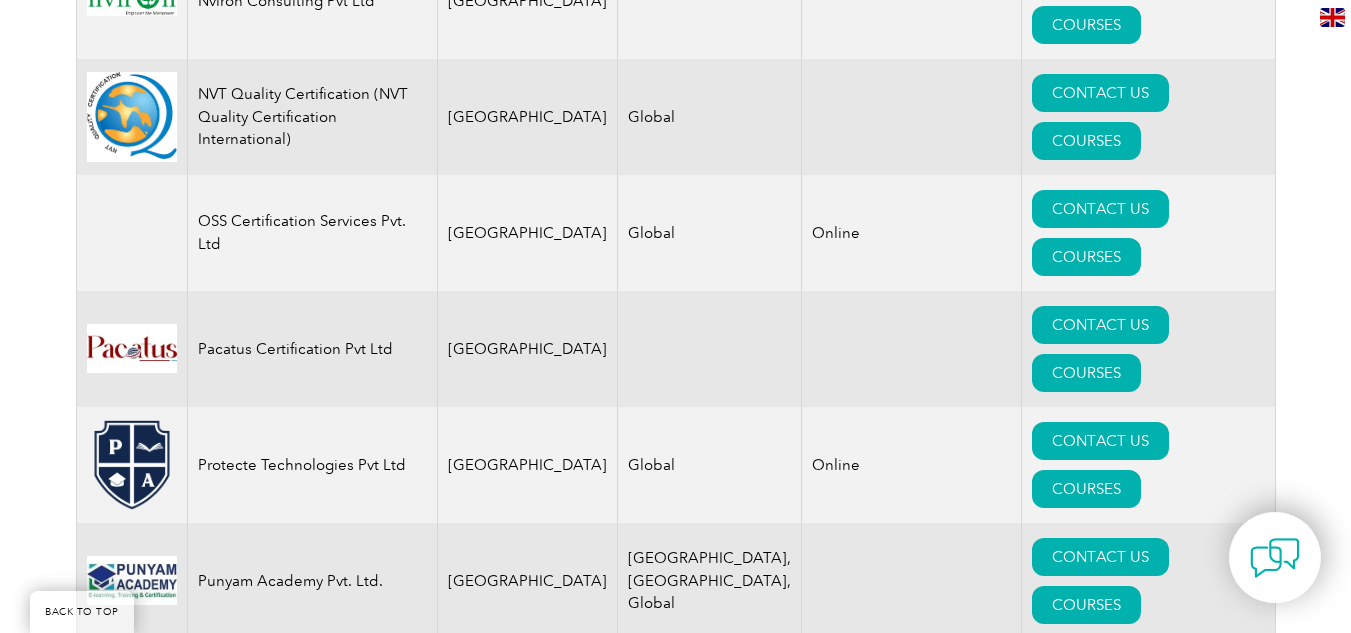 click on "COURSES" at bounding box center [1086, 1185] 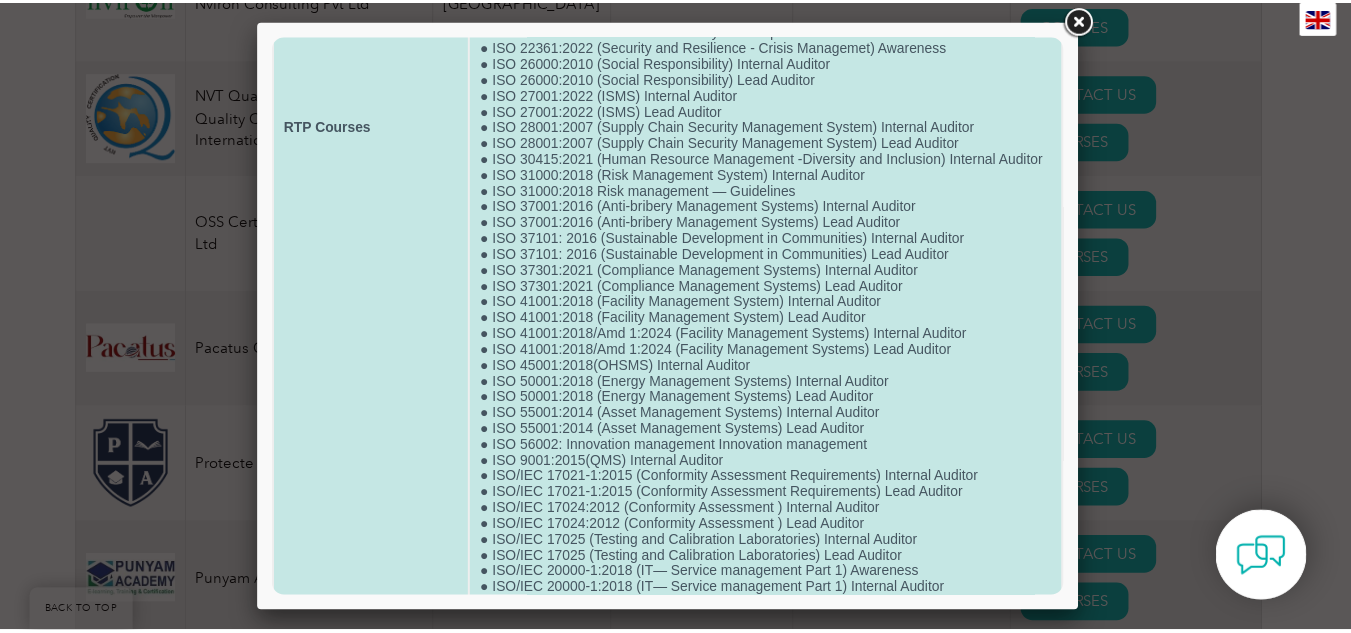 scroll, scrollTop: 878, scrollLeft: 0, axis: vertical 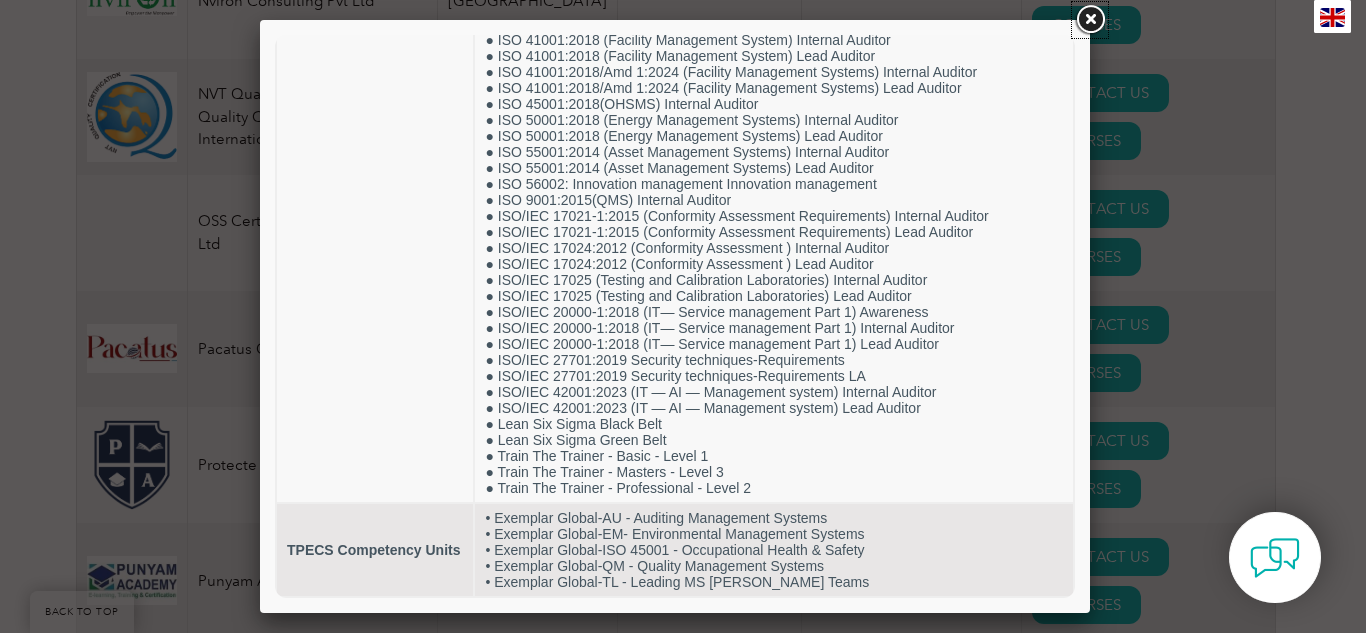 click at bounding box center (1090, 20) 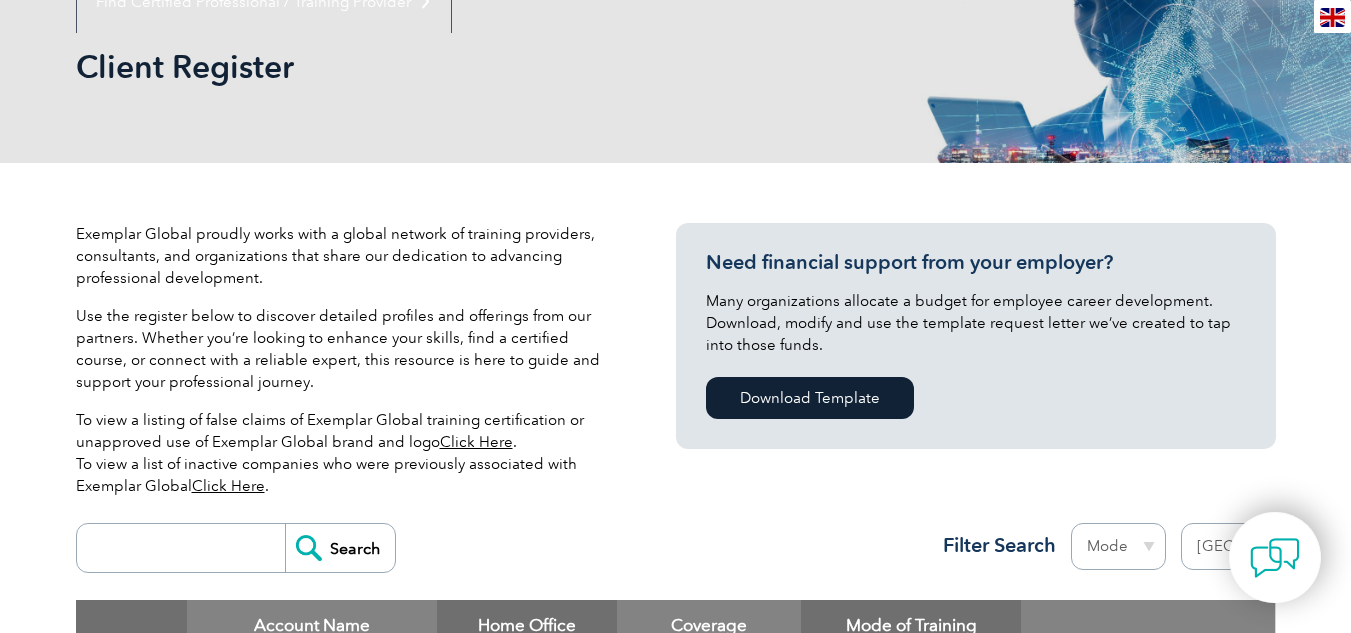 scroll, scrollTop: 29, scrollLeft: 0, axis: vertical 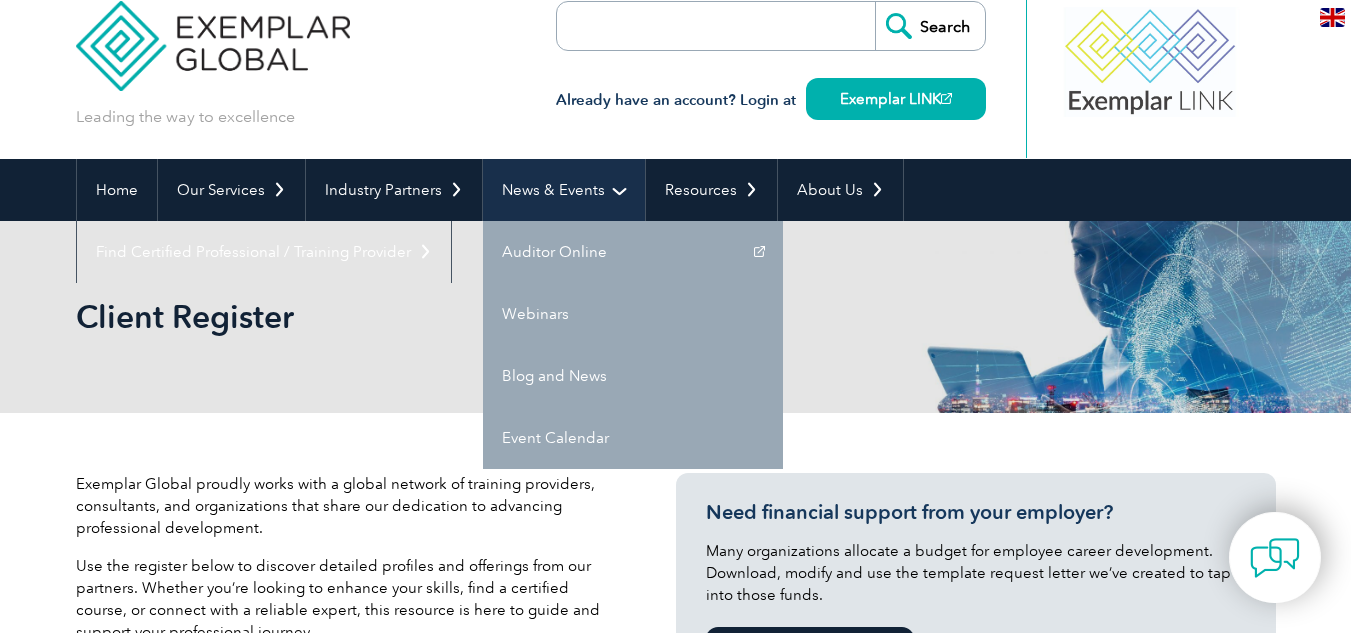 click on "News & Events" at bounding box center (564, 190) 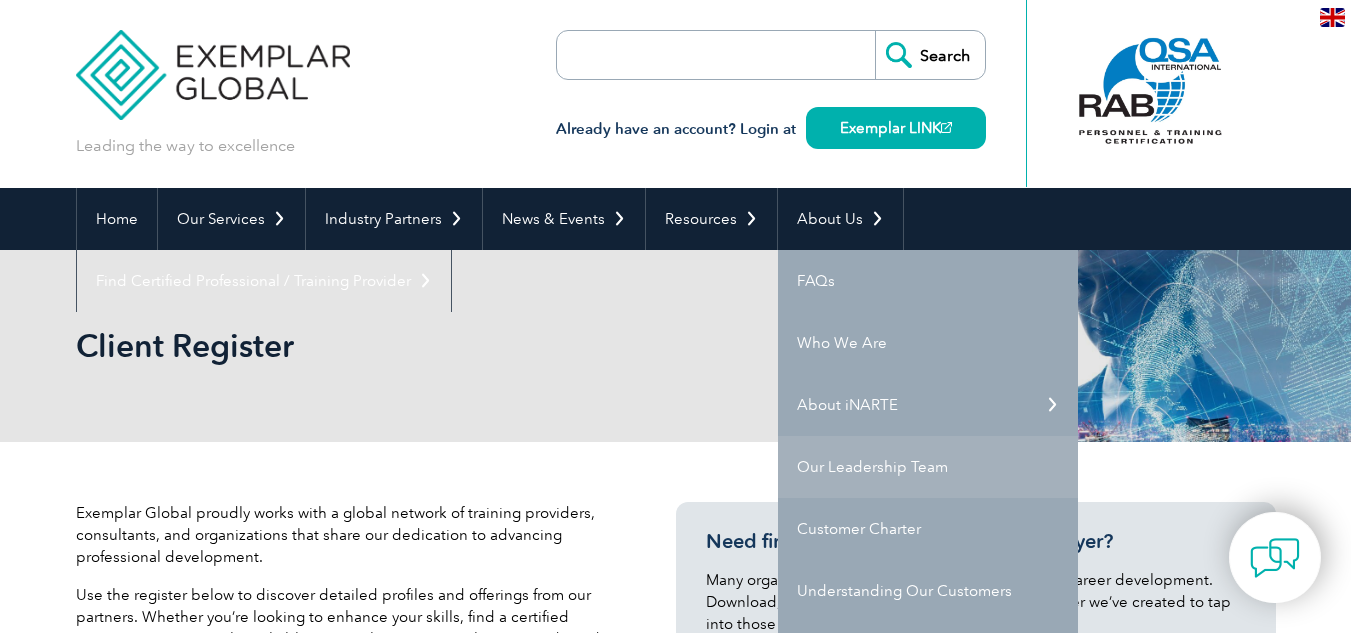 click on "Our Leadership Team" at bounding box center [928, 467] 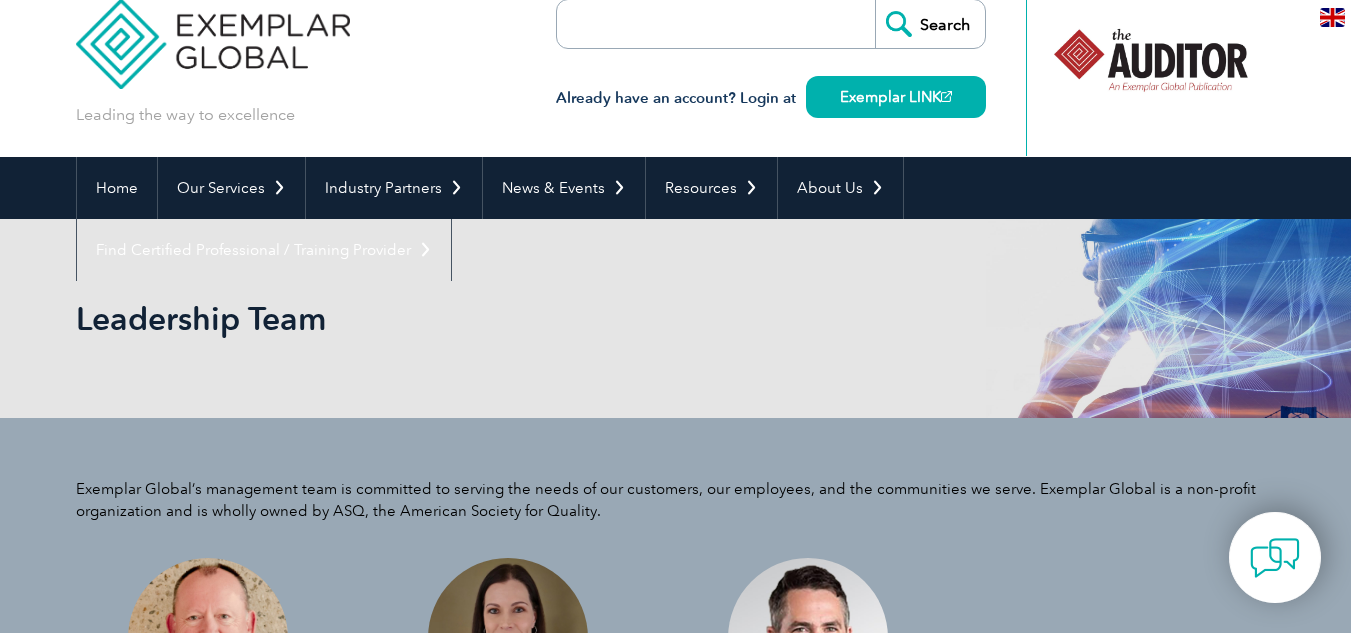 scroll, scrollTop: 0, scrollLeft: 0, axis: both 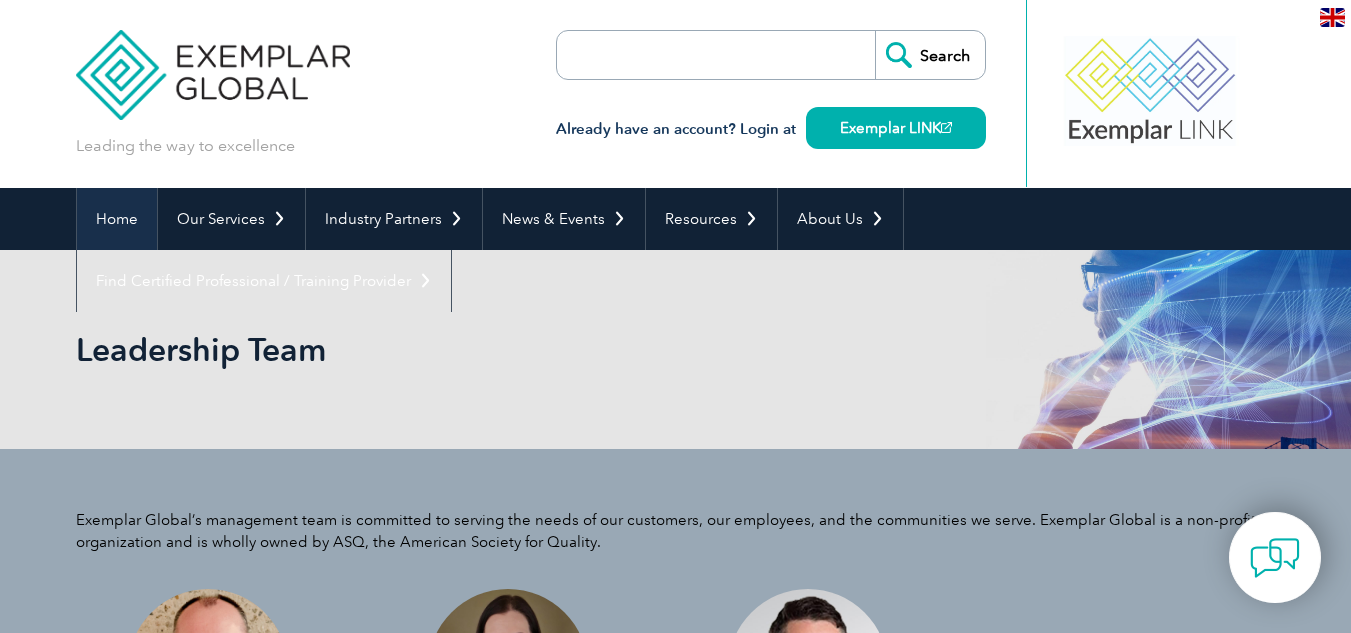 click on "Home" at bounding box center (117, 219) 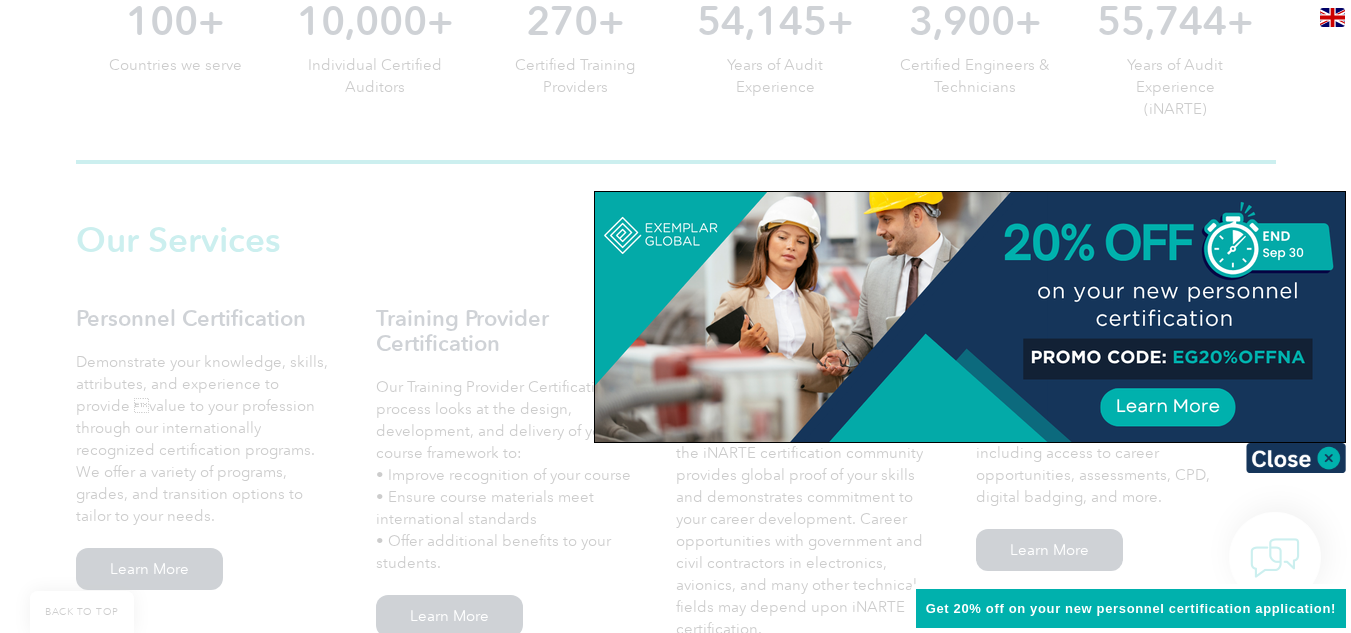 scroll, scrollTop: 1237, scrollLeft: 0, axis: vertical 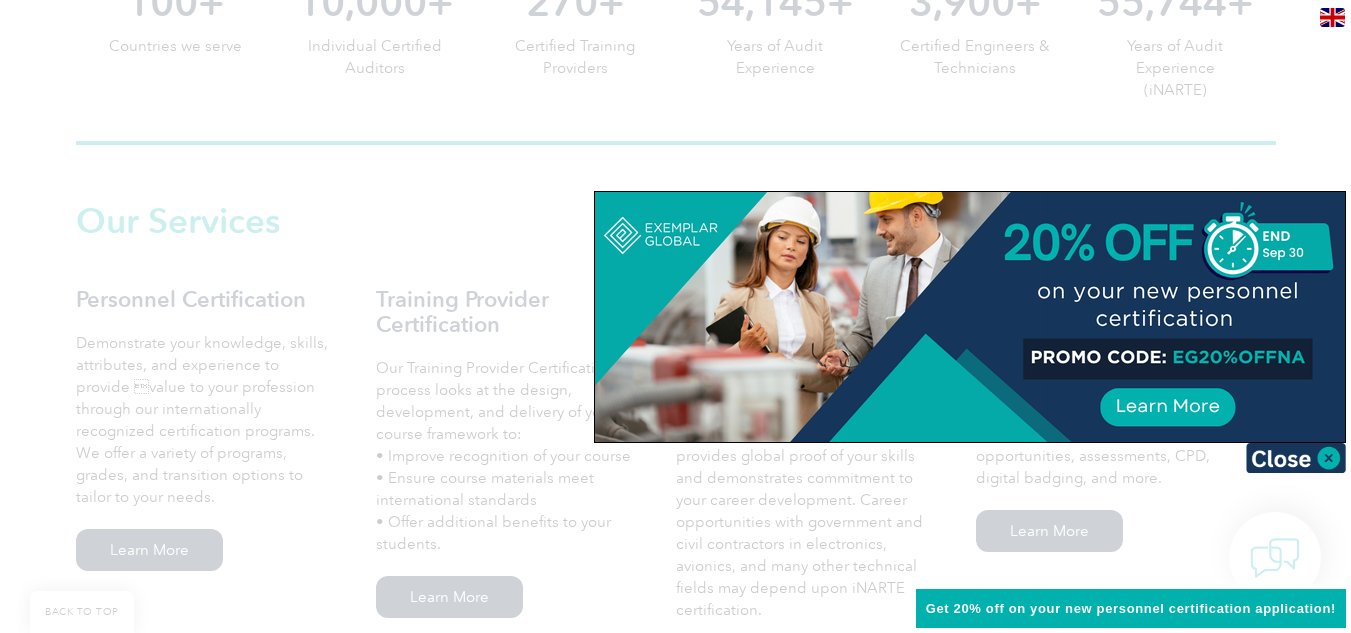 click at bounding box center (675, 316) 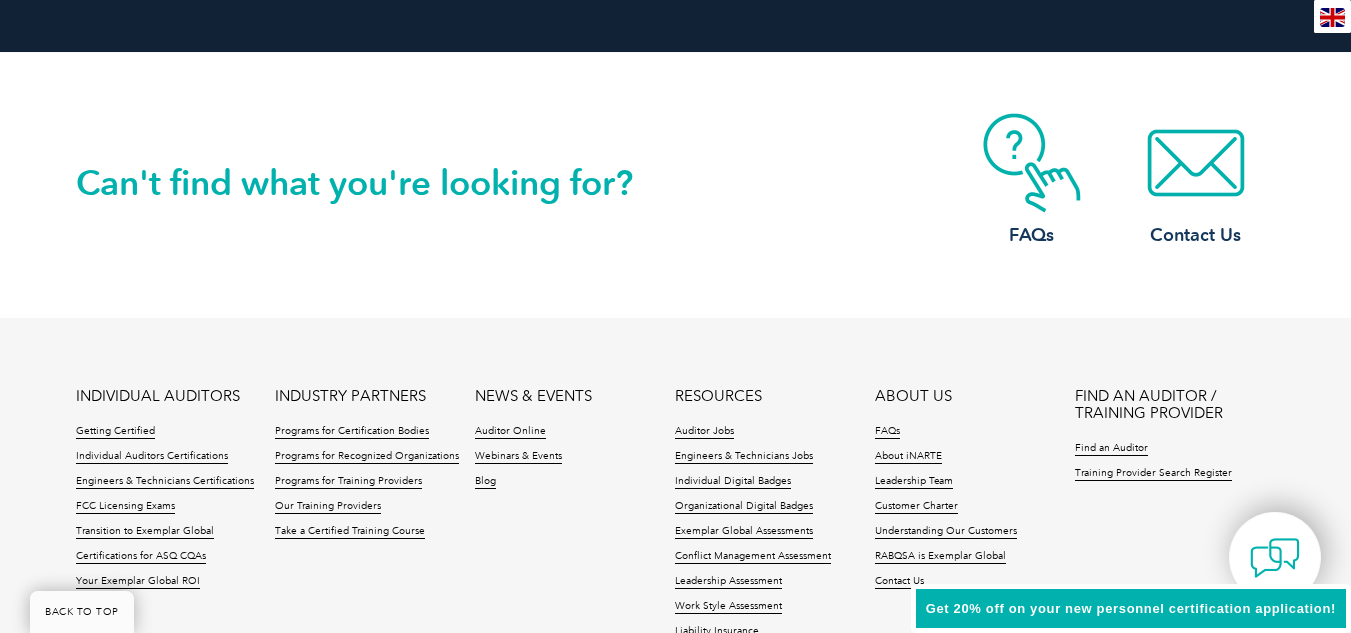 scroll, scrollTop: 4637, scrollLeft: 0, axis: vertical 